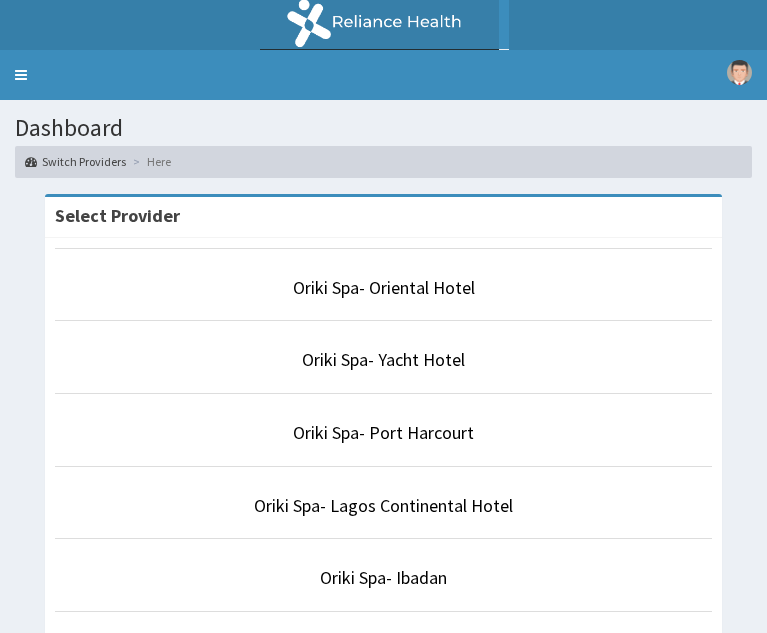scroll, scrollTop: 0, scrollLeft: 0, axis: both 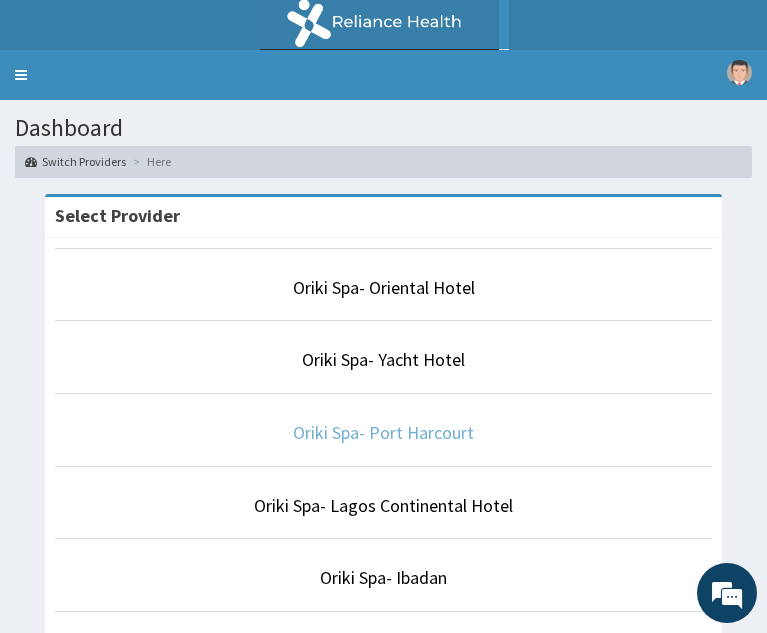 click on "Oriki Spa- Port Harcourt" at bounding box center (383, 432) 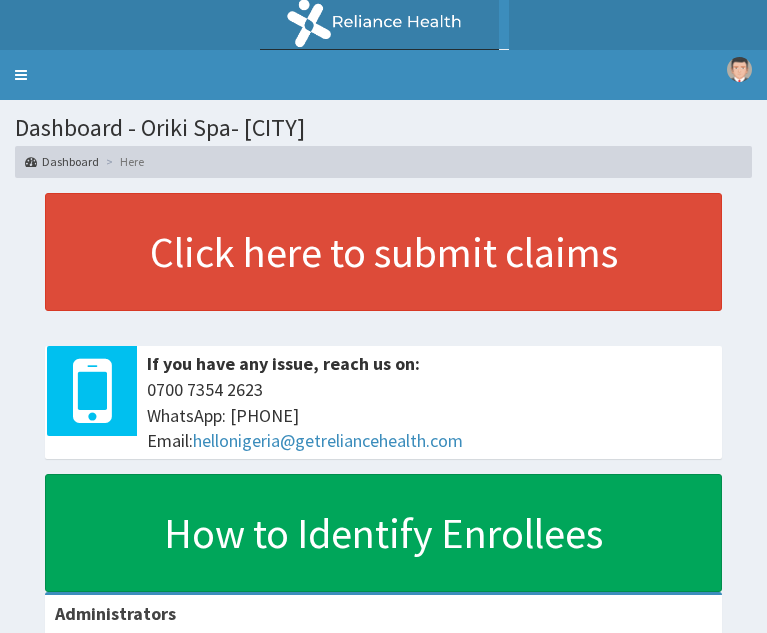 scroll, scrollTop: 0, scrollLeft: 0, axis: both 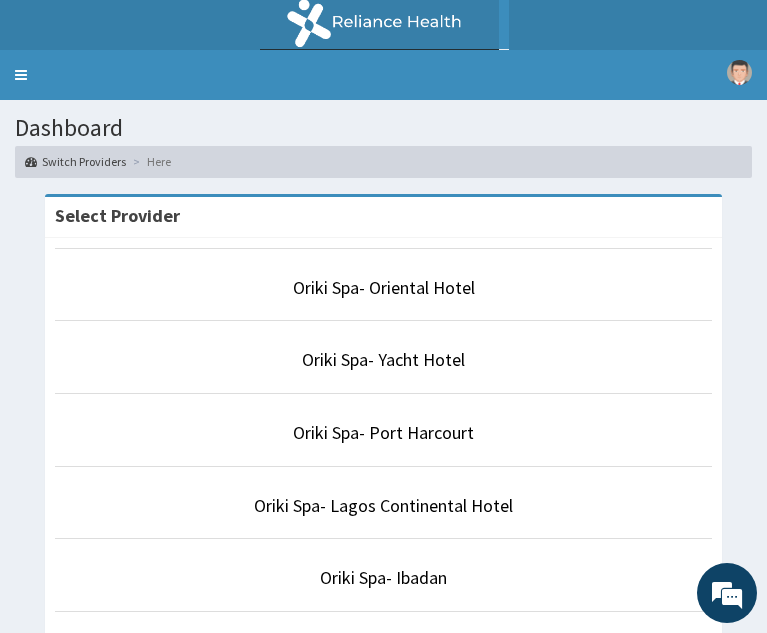 click on "Oriki Spa- Oriental Hotel" at bounding box center [383, 288] 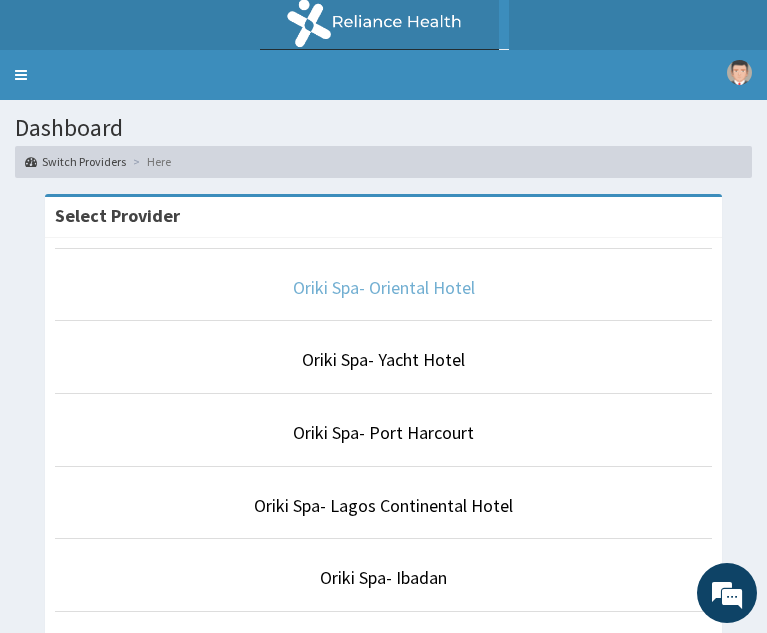 click on "Oriki Spa- Oriental Hotel" at bounding box center [384, 287] 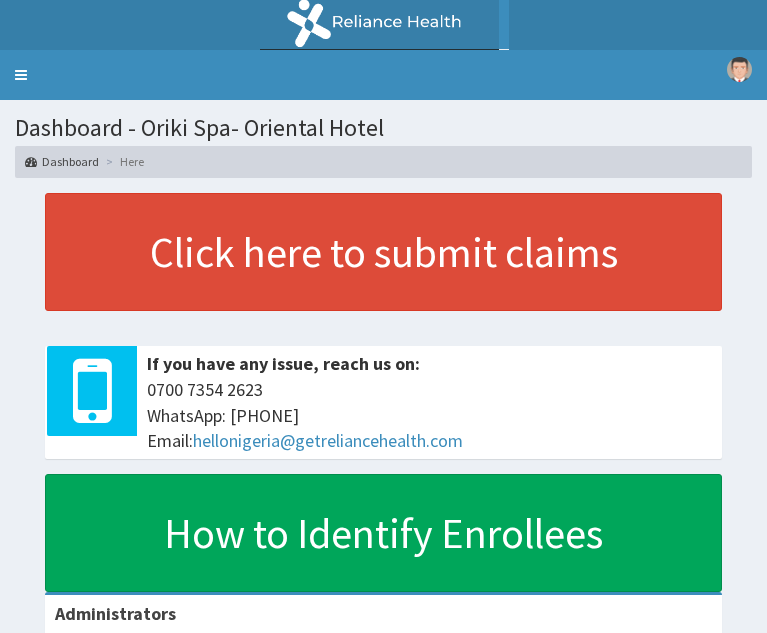 scroll, scrollTop: 0, scrollLeft: 0, axis: both 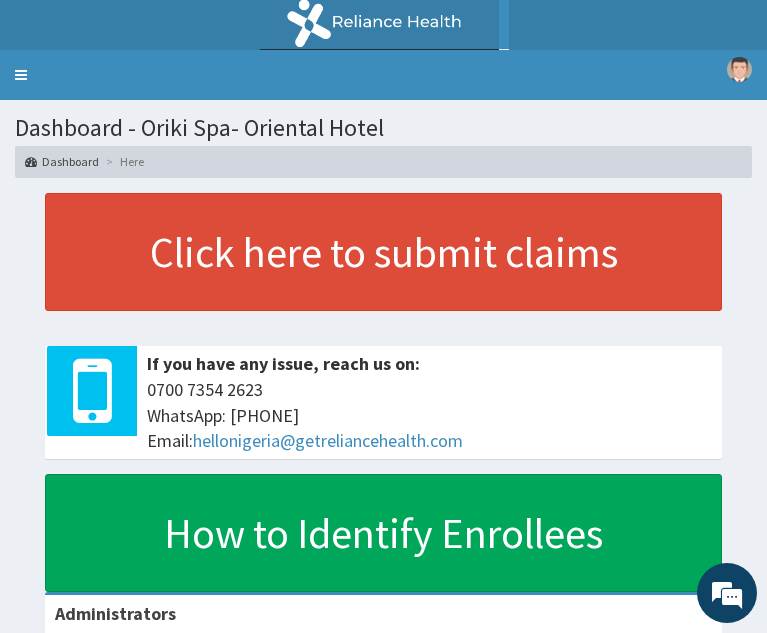 click on "PA Code" at bounding box center (-115, 312) 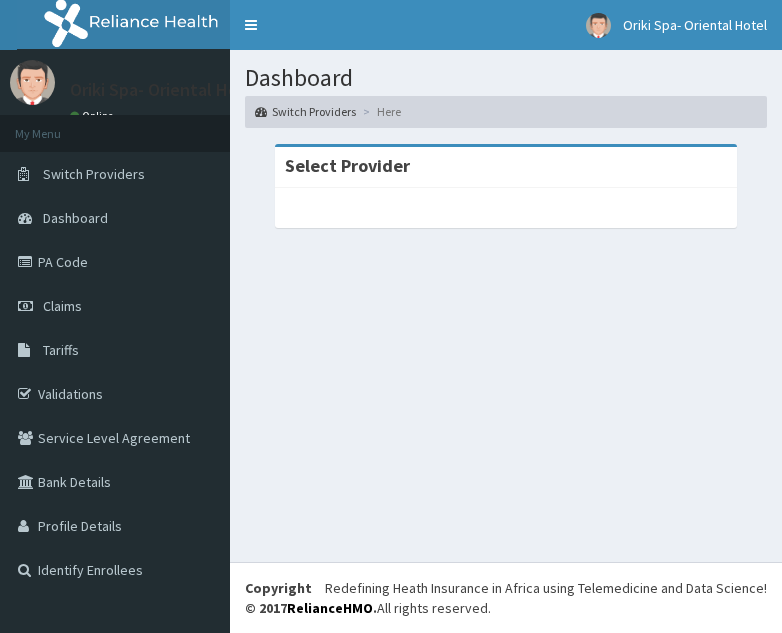 scroll, scrollTop: 0, scrollLeft: 0, axis: both 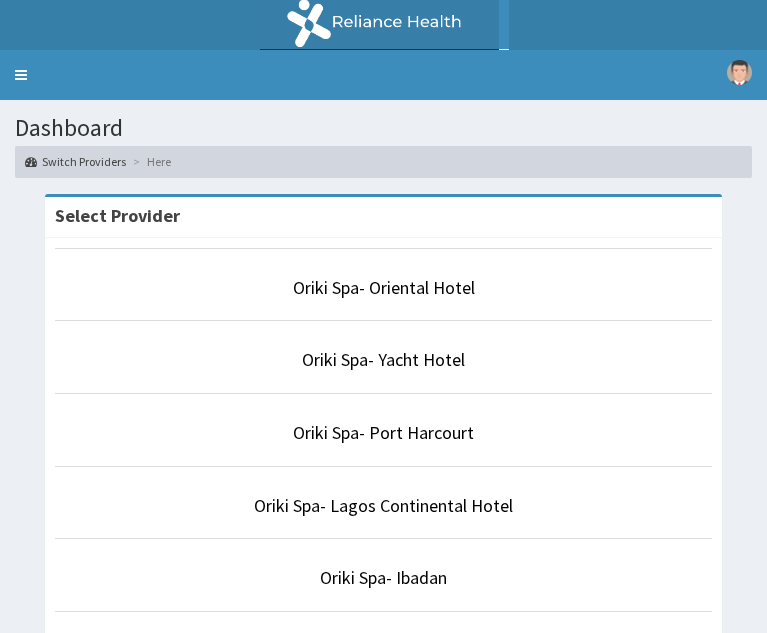 click on "Oriki Spa- Ikeja" at bounding box center [384, 650] 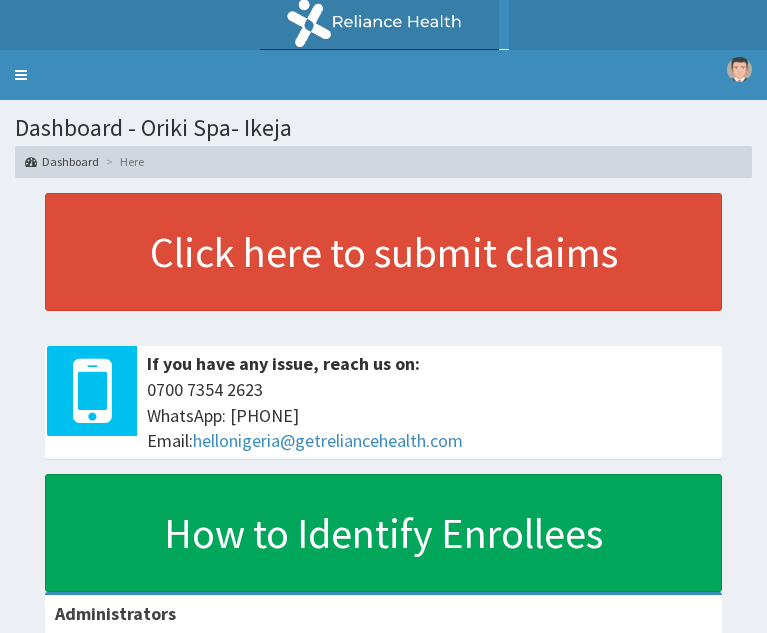 scroll, scrollTop: 0, scrollLeft: 0, axis: both 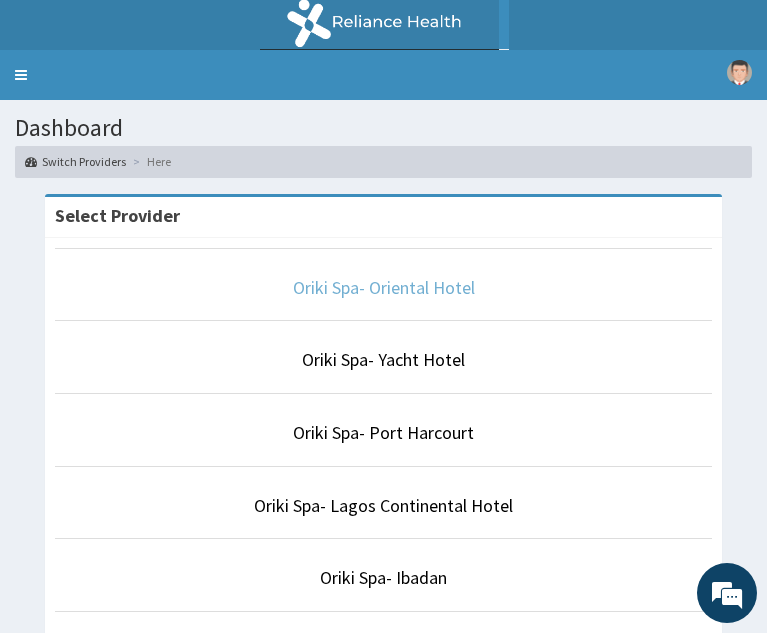click on "Oriki Spa- Oriental Hotel" at bounding box center (384, 287) 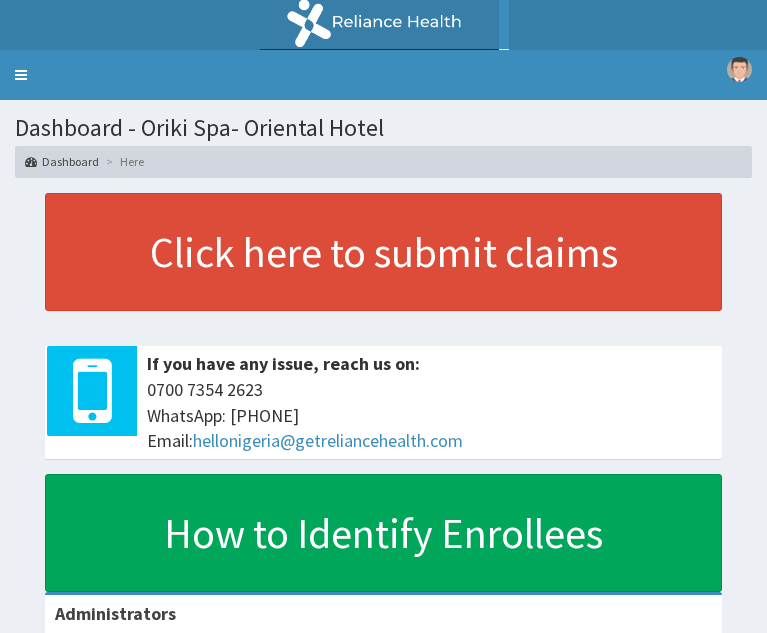 scroll, scrollTop: 0, scrollLeft: 0, axis: both 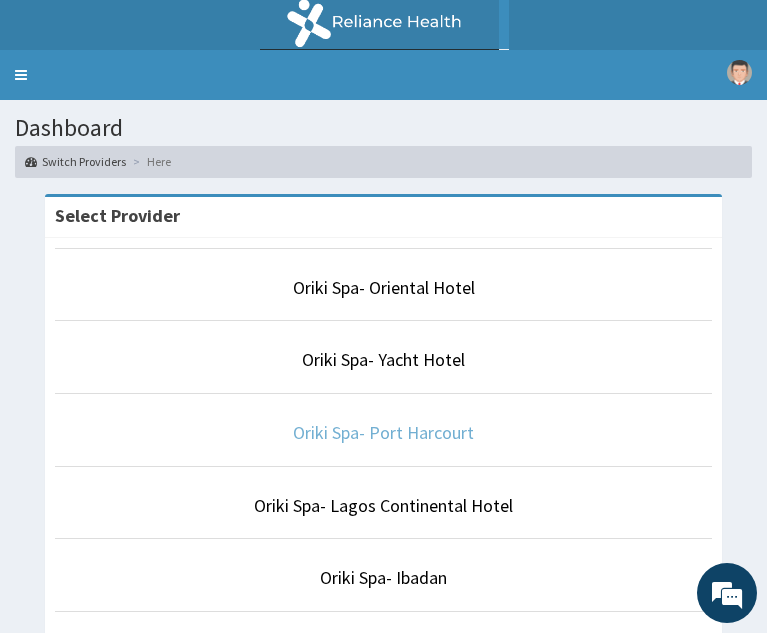click on "Oriki Spa- Port Harcourt" at bounding box center (383, 432) 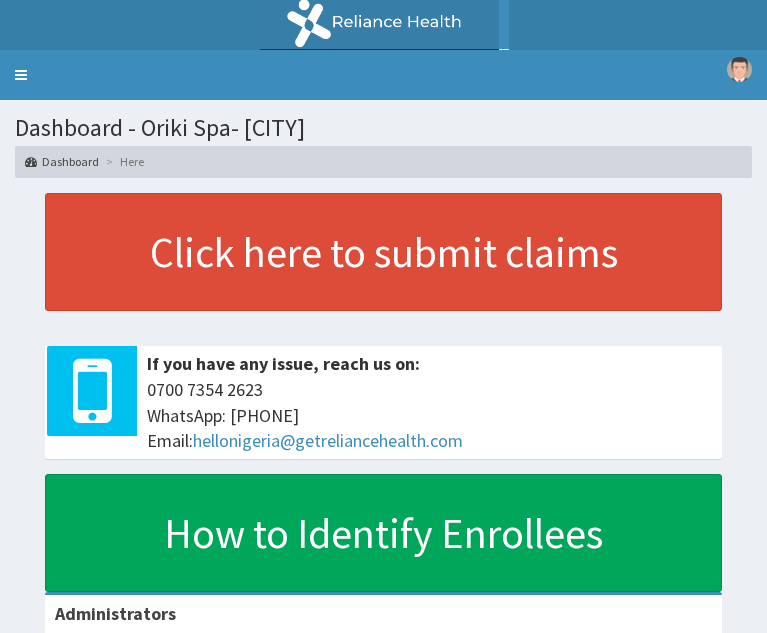 scroll, scrollTop: 0, scrollLeft: 0, axis: both 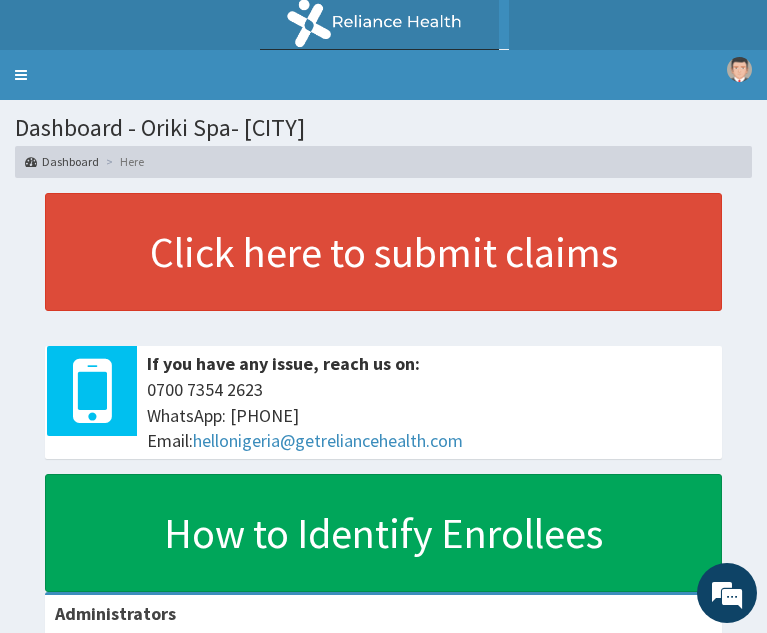 click on "PA Code" at bounding box center [-115, 312] 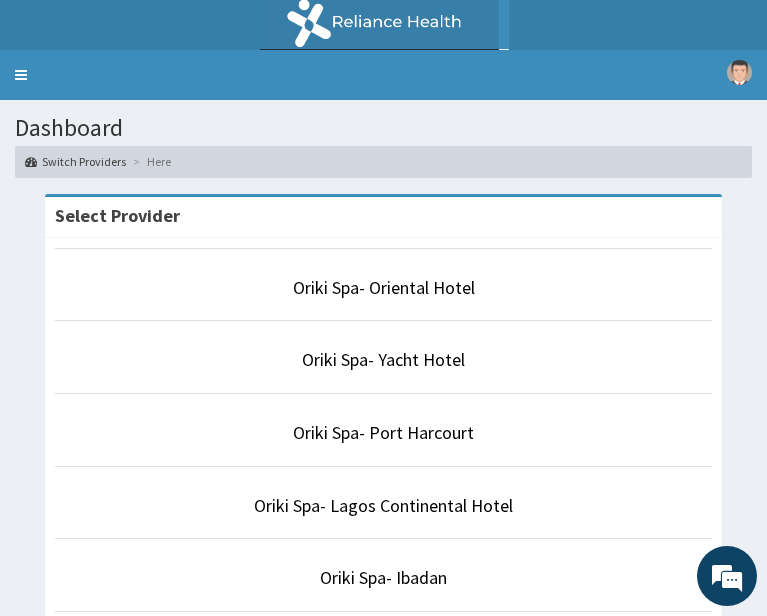 scroll, scrollTop: 0, scrollLeft: 0, axis: both 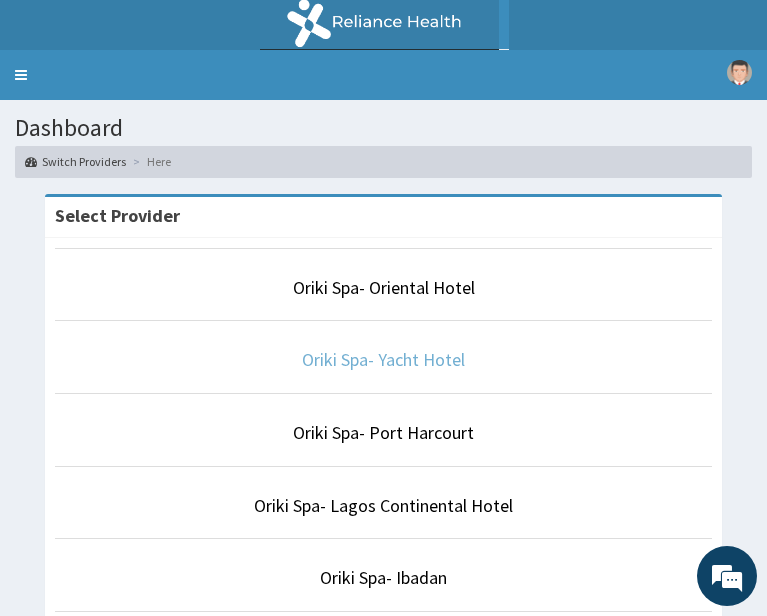 click on "Oriki Spa- Yacht Hotel" at bounding box center (383, 359) 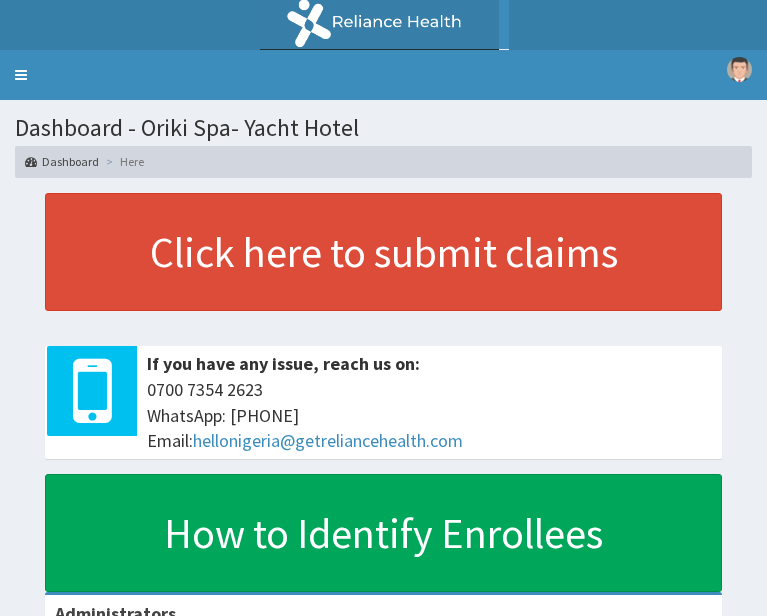 scroll, scrollTop: 0, scrollLeft: 0, axis: both 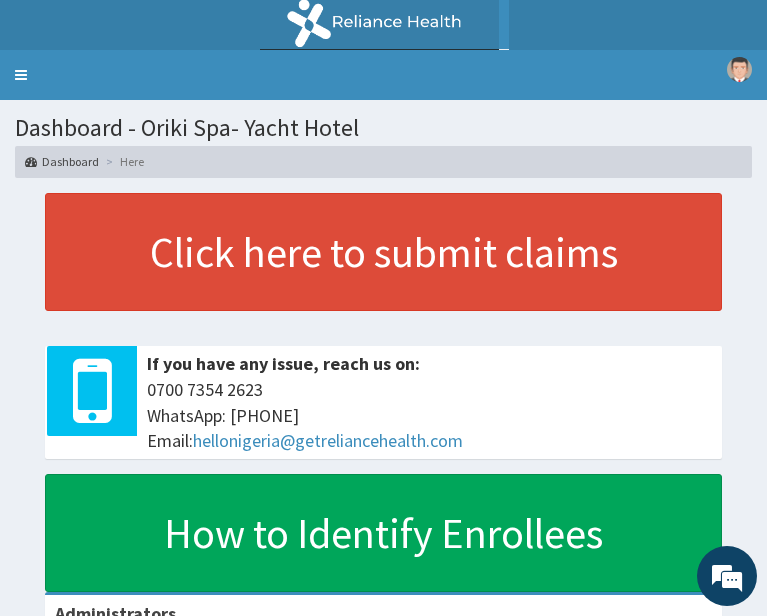 click on "PA Code" at bounding box center (-115, 312) 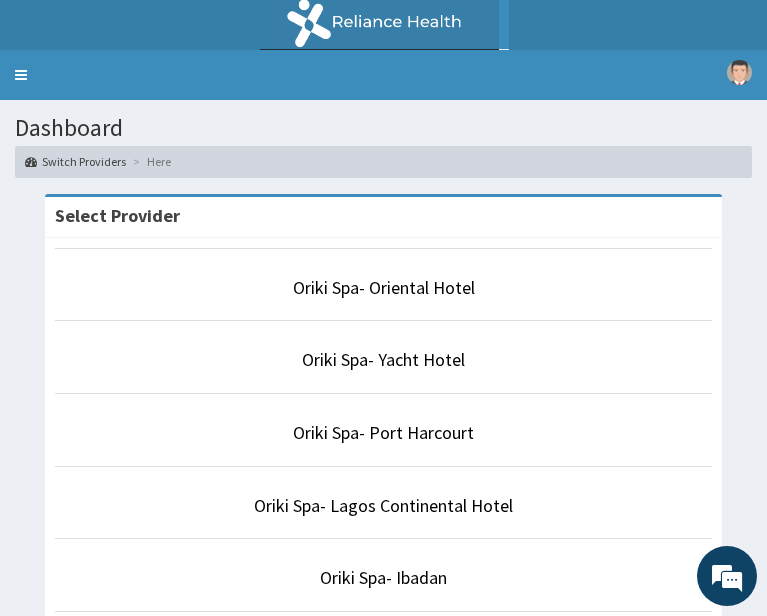 scroll, scrollTop: 0, scrollLeft: 0, axis: both 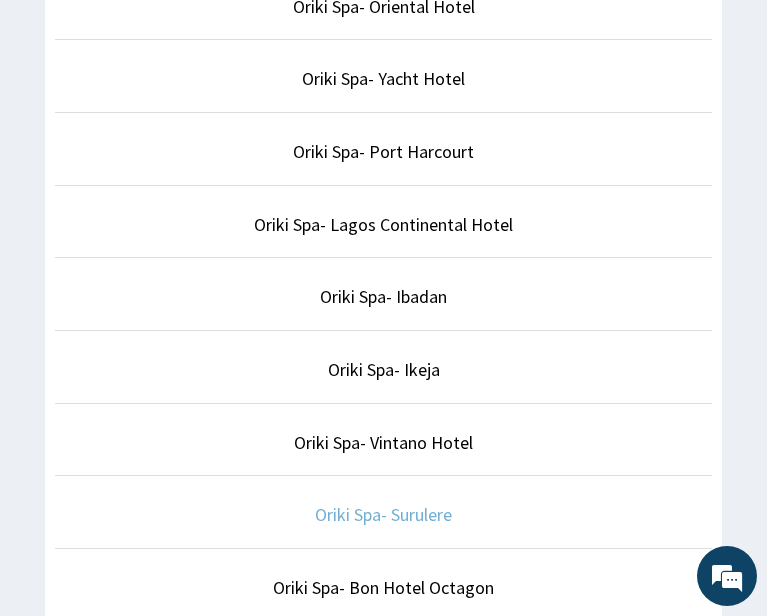 click on "Oriki Spa- Surulere" at bounding box center (383, 514) 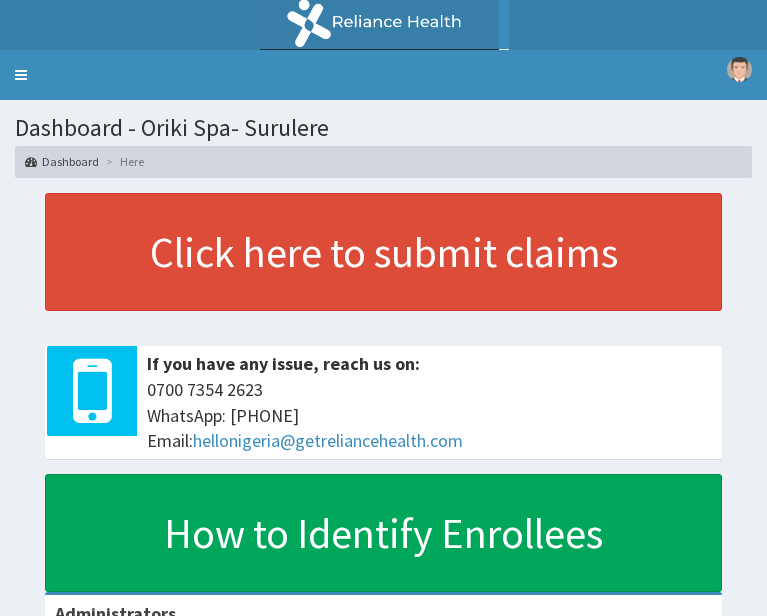 scroll, scrollTop: 0, scrollLeft: 0, axis: both 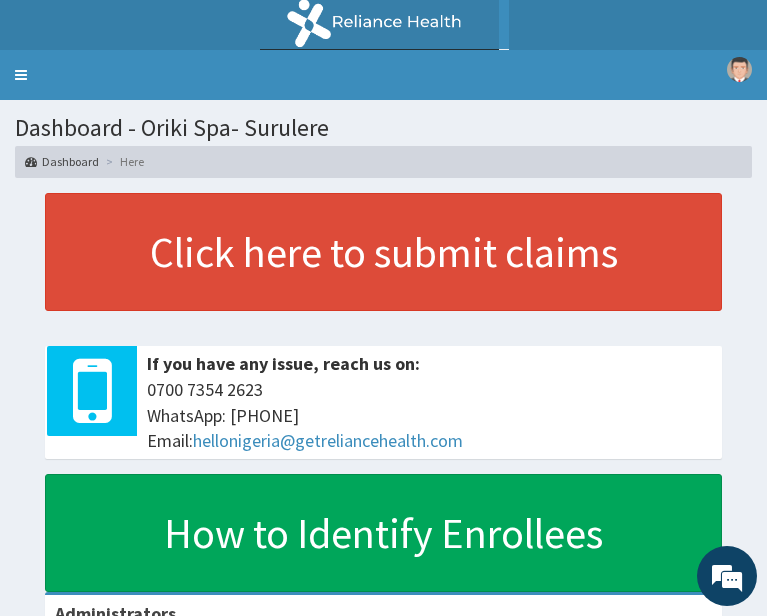 click at bounding box center (-202, 312) 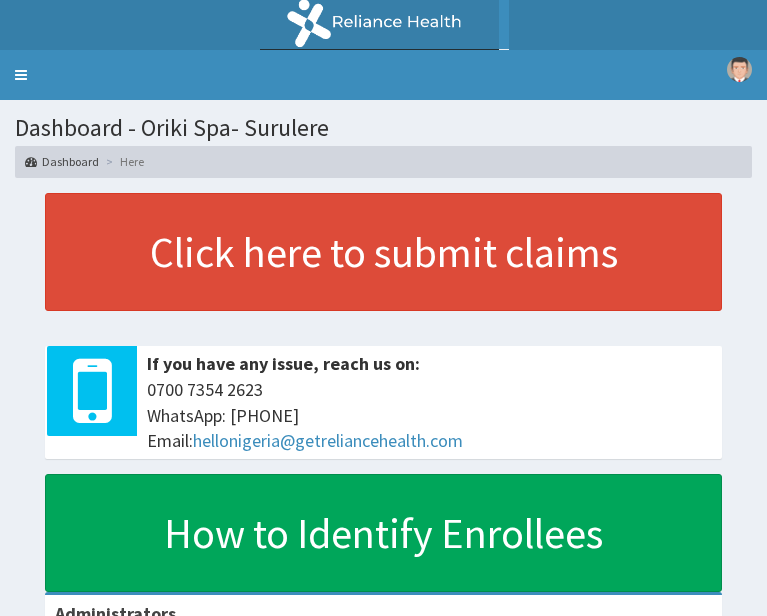scroll, scrollTop: 0, scrollLeft: 0, axis: both 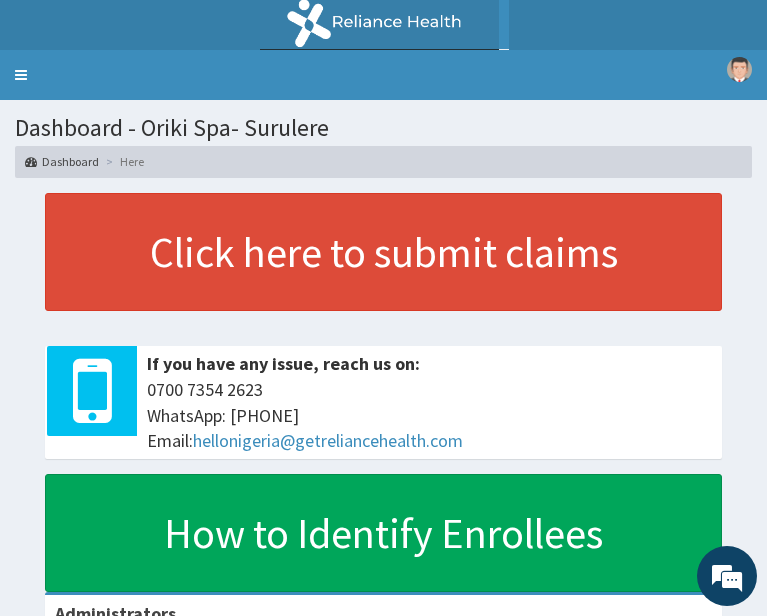 click on "PA Code" at bounding box center [-115, 312] 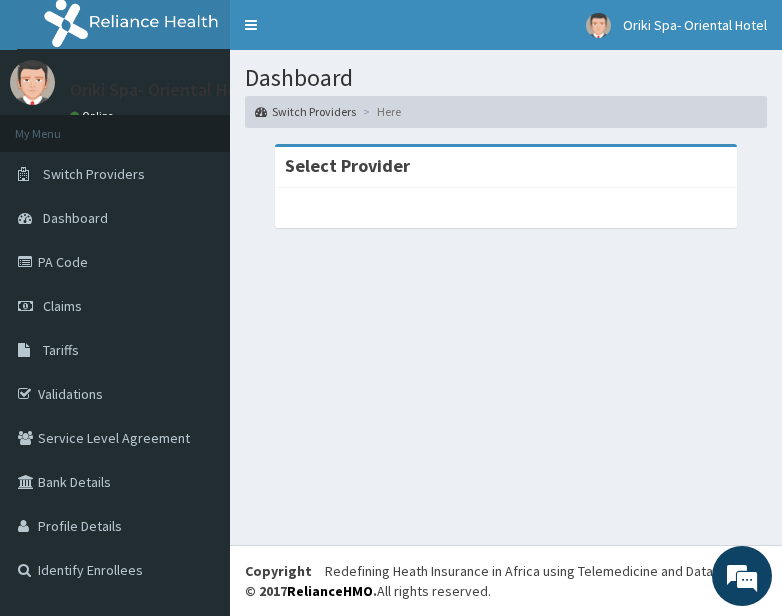 scroll, scrollTop: 0, scrollLeft: 0, axis: both 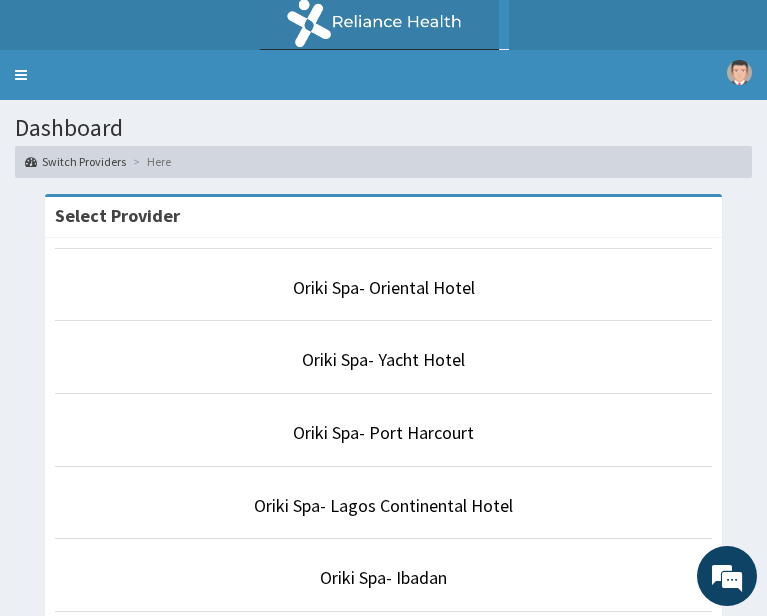 click on "Oriki Spa- Port Harcourt" at bounding box center [383, 433] 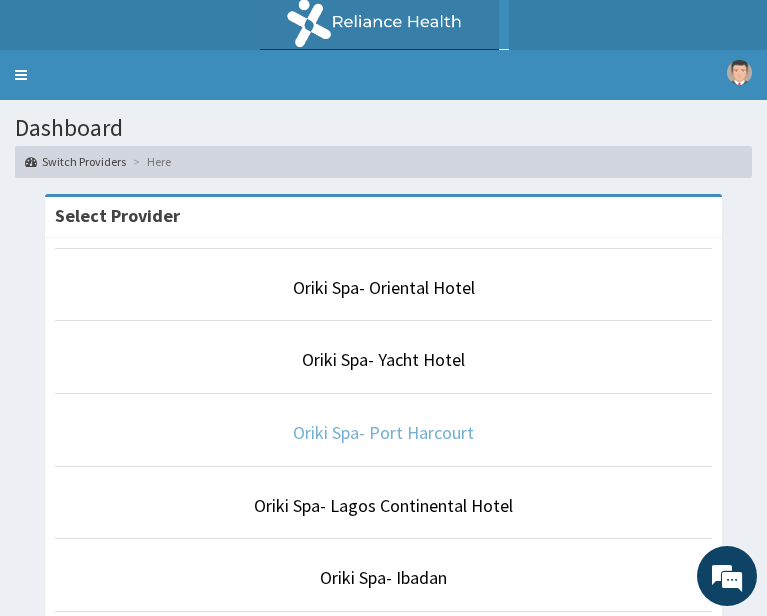 click on "Oriki Spa- Port Harcourt" at bounding box center [383, 432] 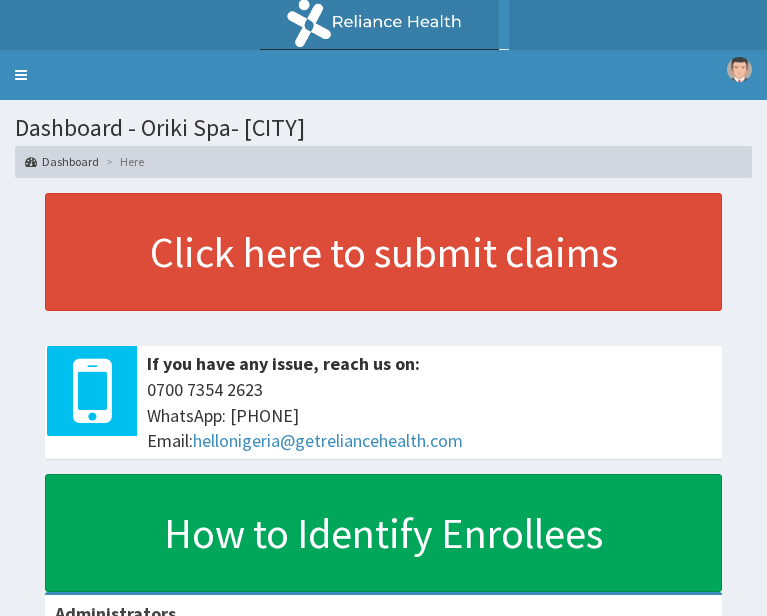 scroll, scrollTop: 0, scrollLeft: 0, axis: both 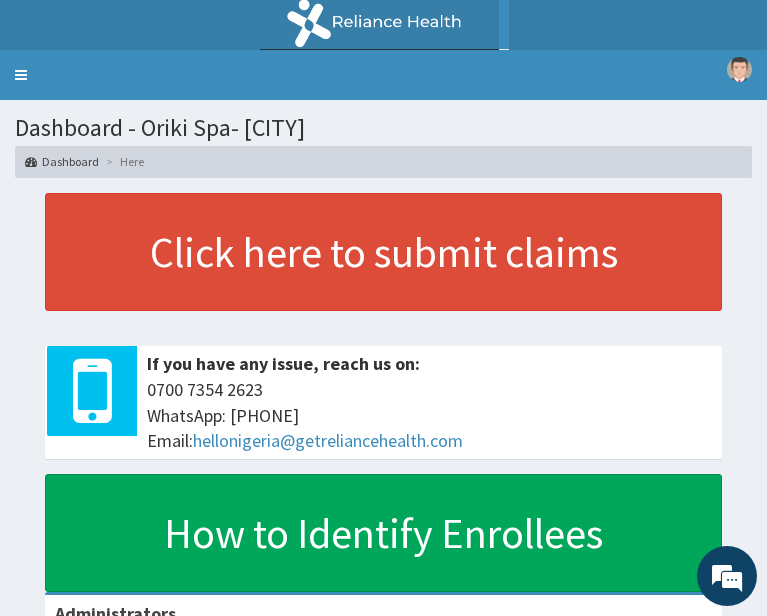 click on "PA Code" at bounding box center (-115, 312) 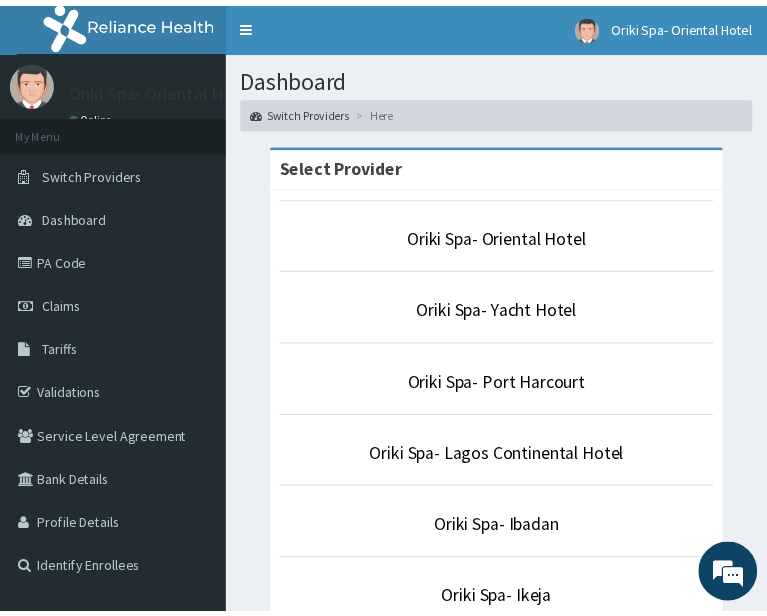 scroll, scrollTop: 0, scrollLeft: 0, axis: both 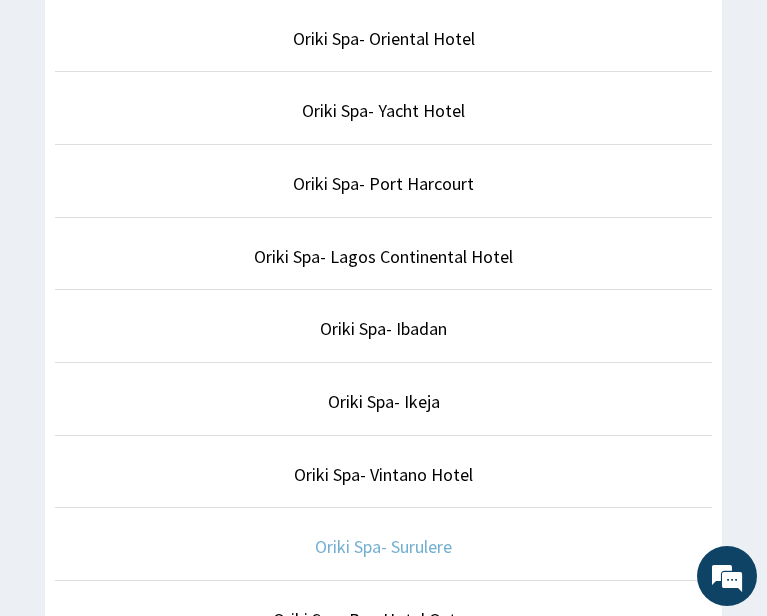 click on "Oriki Spa- Surulere" at bounding box center [383, 546] 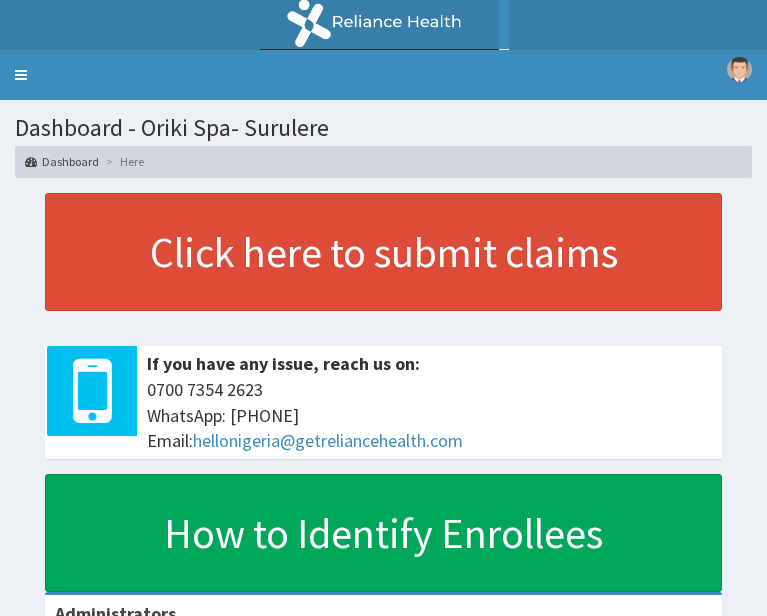 scroll, scrollTop: 0, scrollLeft: 0, axis: both 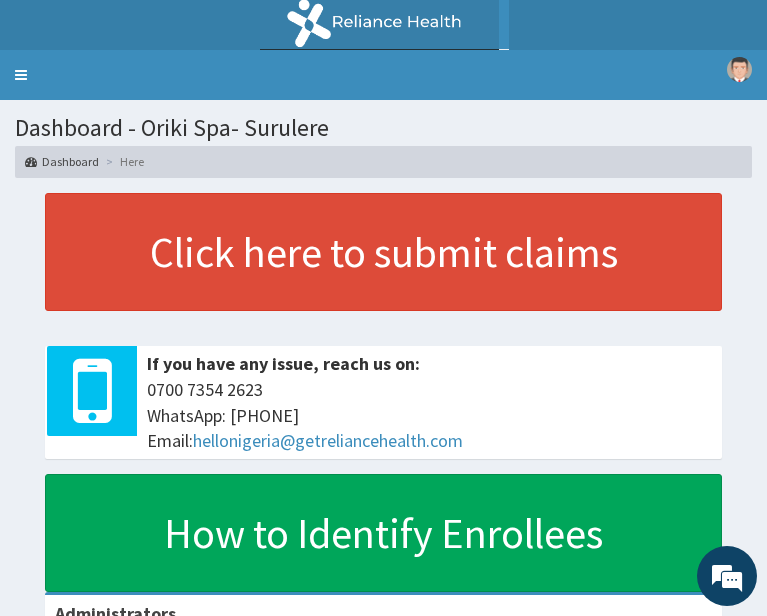 click on "PA Code" at bounding box center (-115, 312) 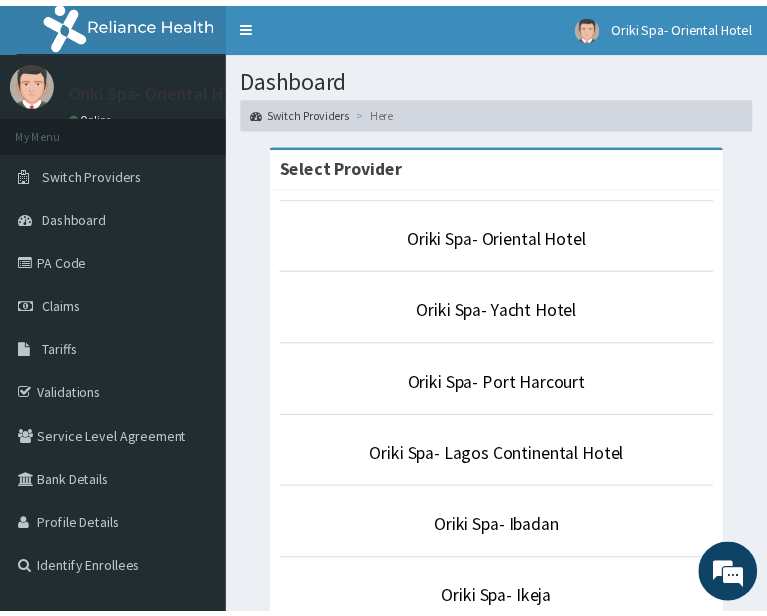 scroll, scrollTop: 0, scrollLeft: 0, axis: both 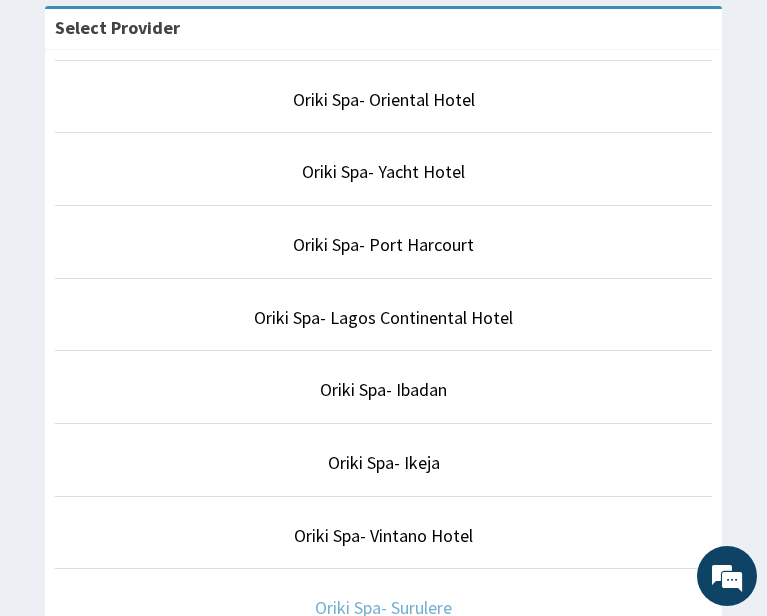 click on "Oriki Spa- Surulere" at bounding box center (383, 607) 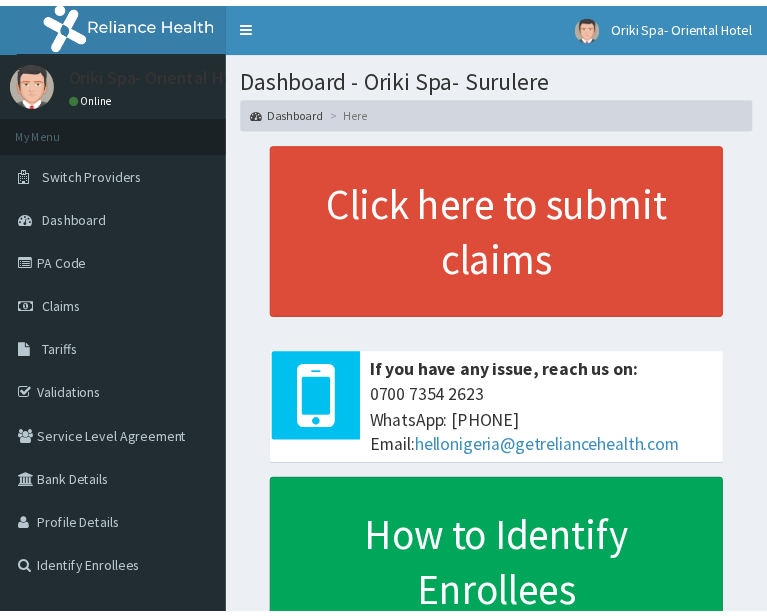 scroll, scrollTop: 0, scrollLeft: 0, axis: both 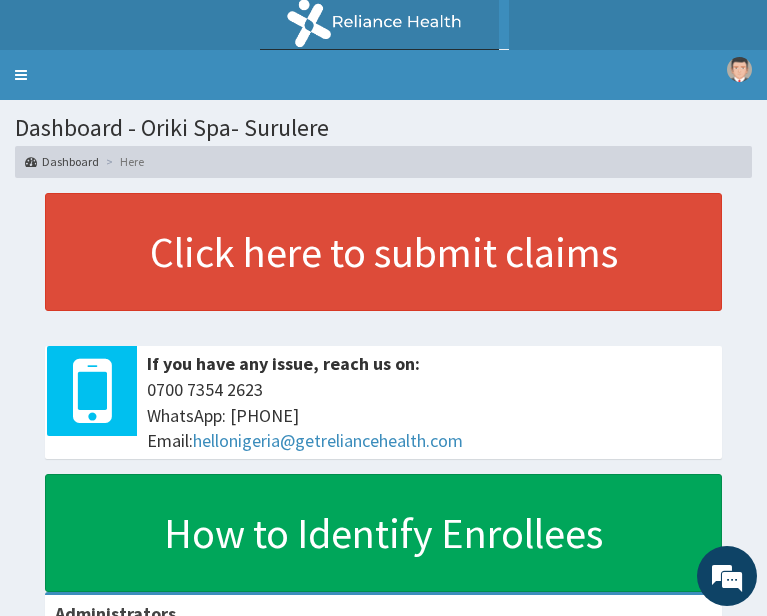 click on "PA Code" at bounding box center (-115, 312) 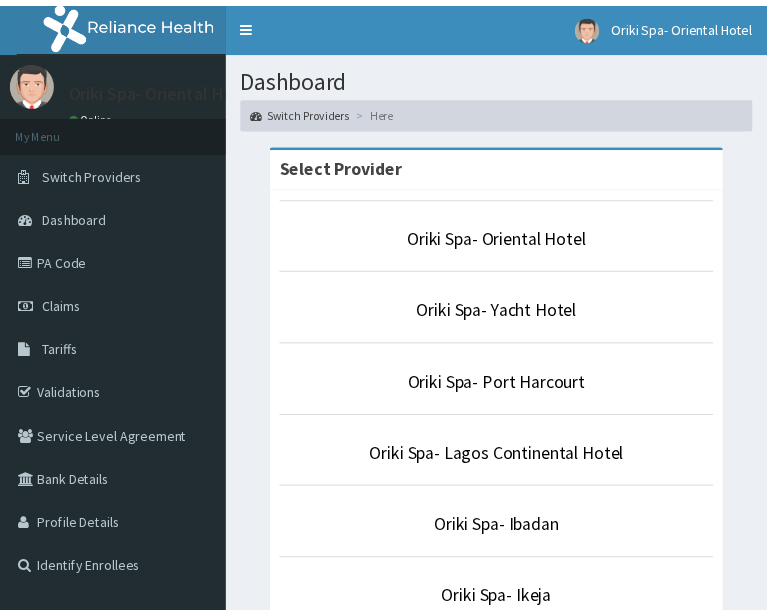 scroll, scrollTop: 0, scrollLeft: 0, axis: both 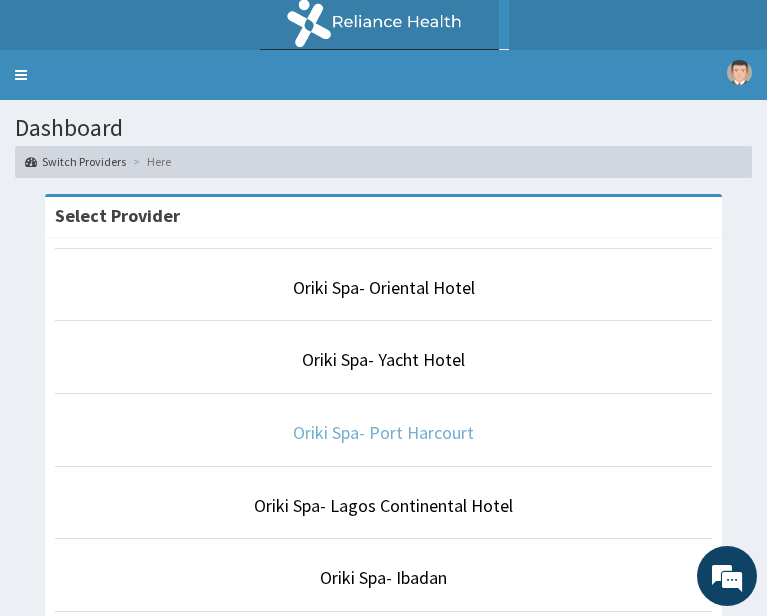 click on "Oriki Spa- Port Harcourt" at bounding box center [383, 432] 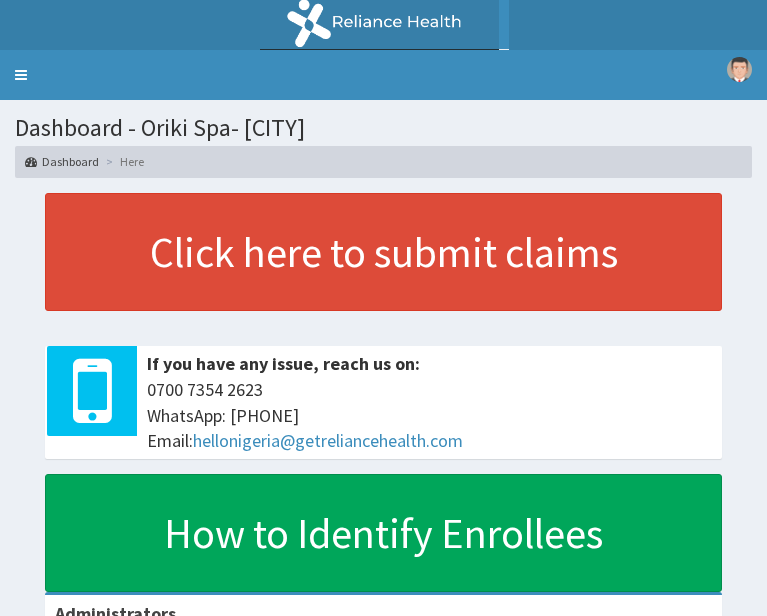 scroll, scrollTop: 0, scrollLeft: 0, axis: both 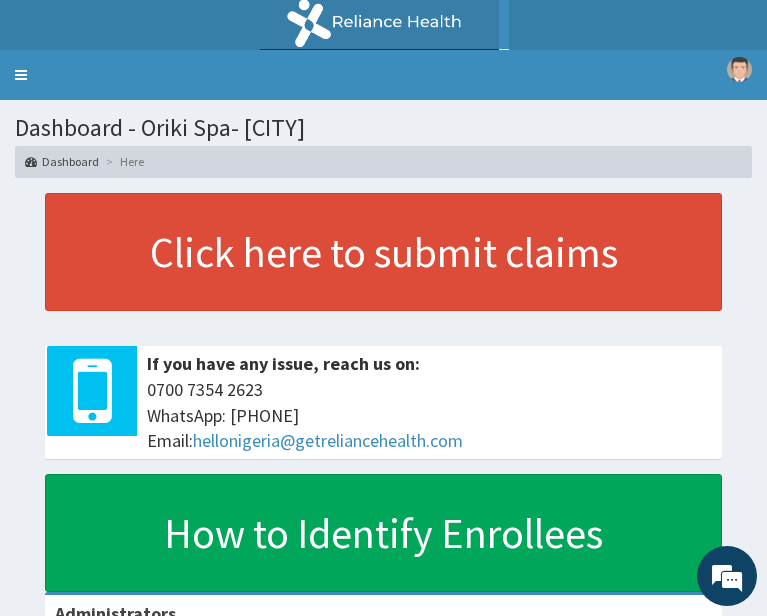 click on "PA Code" at bounding box center (-115, 312) 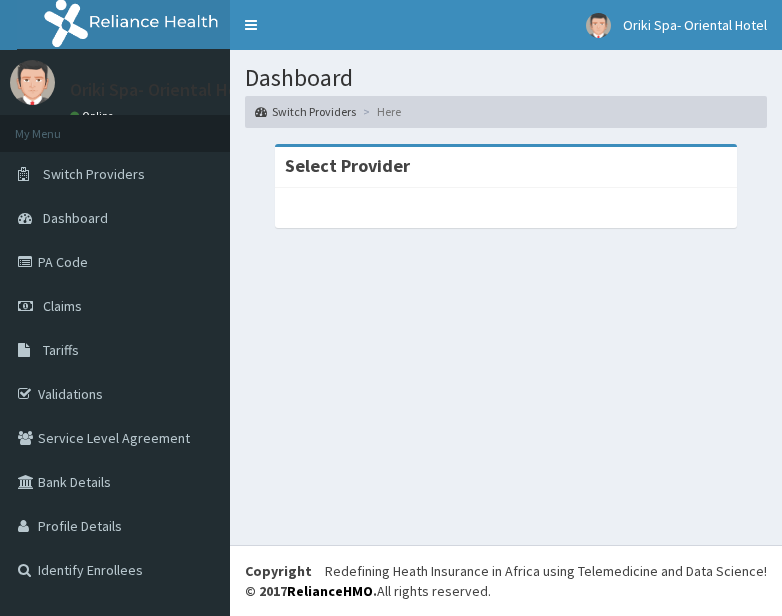scroll, scrollTop: 0, scrollLeft: 0, axis: both 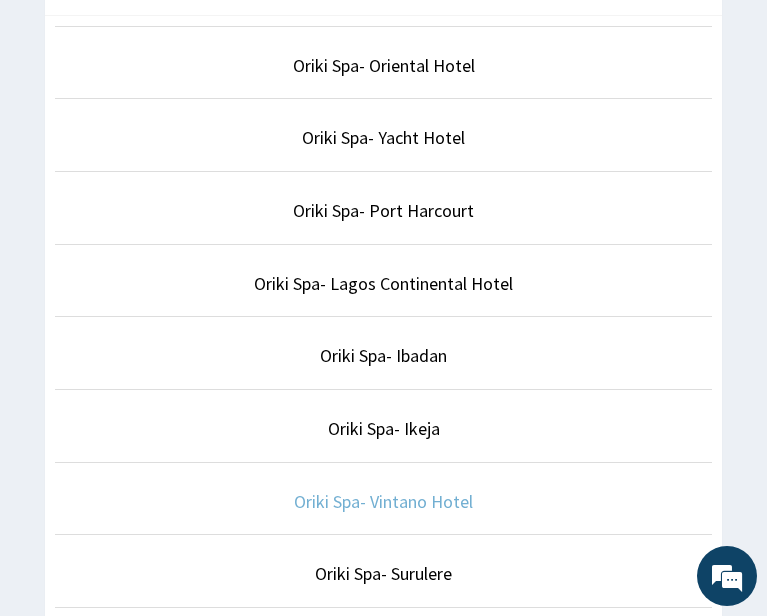 click on "Oriki Spa- Vintano Hotel" at bounding box center (383, 501) 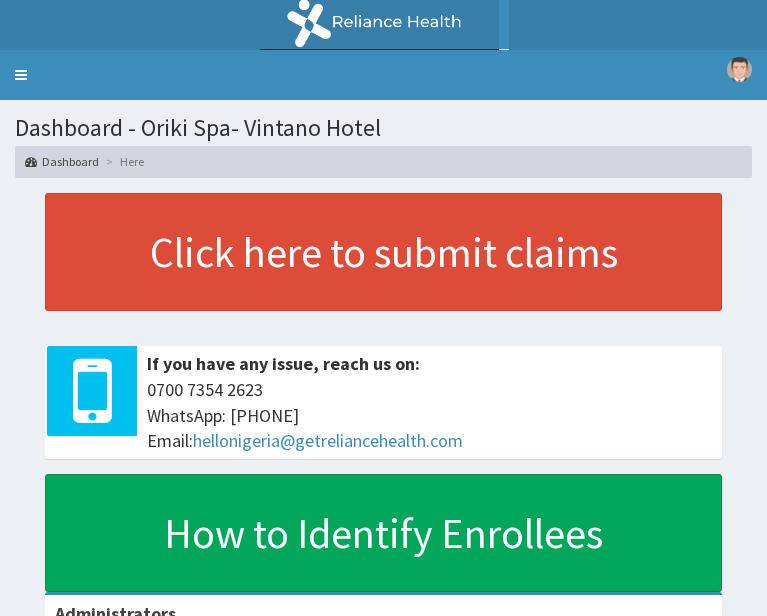 scroll, scrollTop: 0, scrollLeft: 0, axis: both 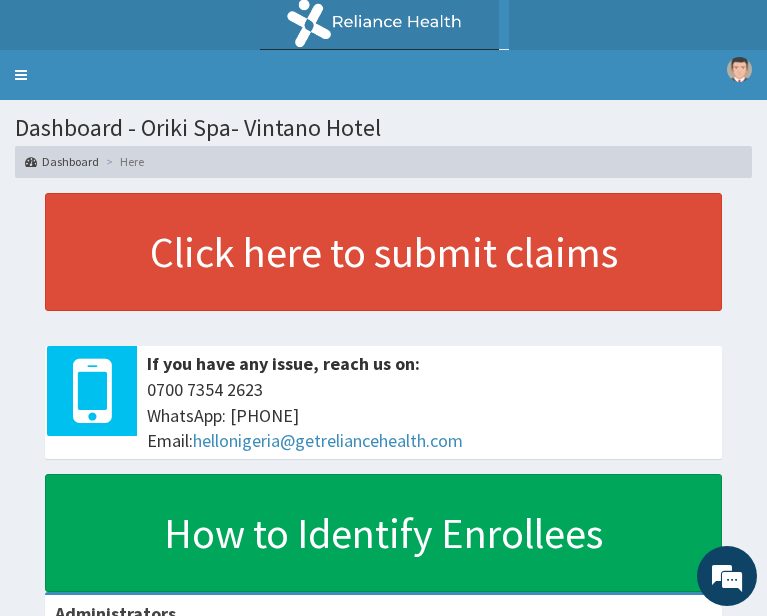 click on "PA Code" at bounding box center [-115, 312] 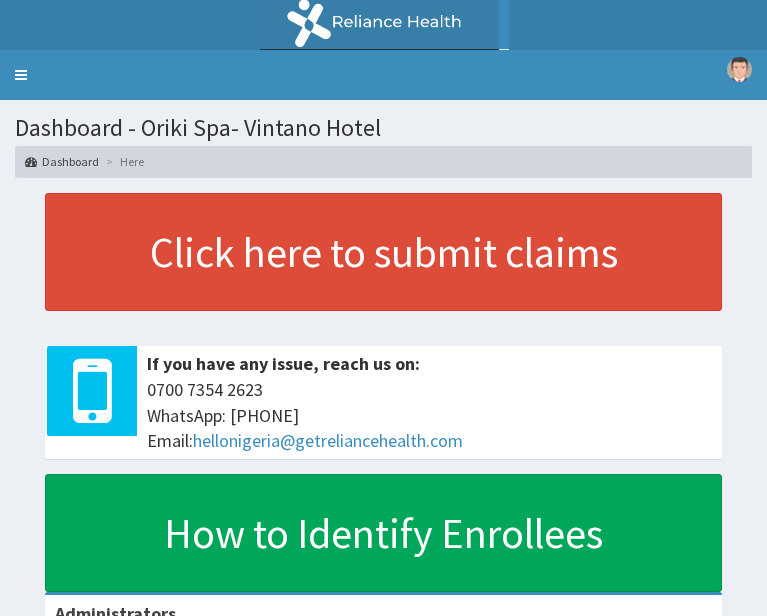 scroll, scrollTop: 0, scrollLeft: 0, axis: both 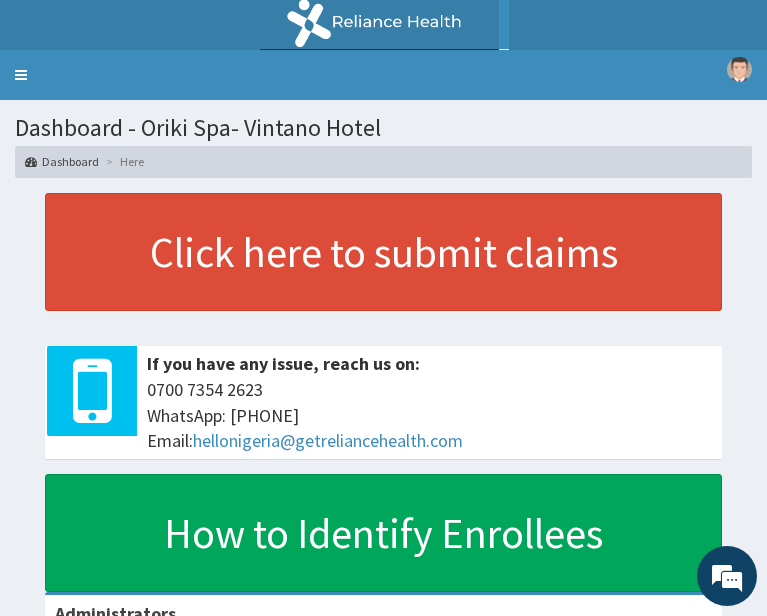 click on "PA Code" at bounding box center [-115, 312] 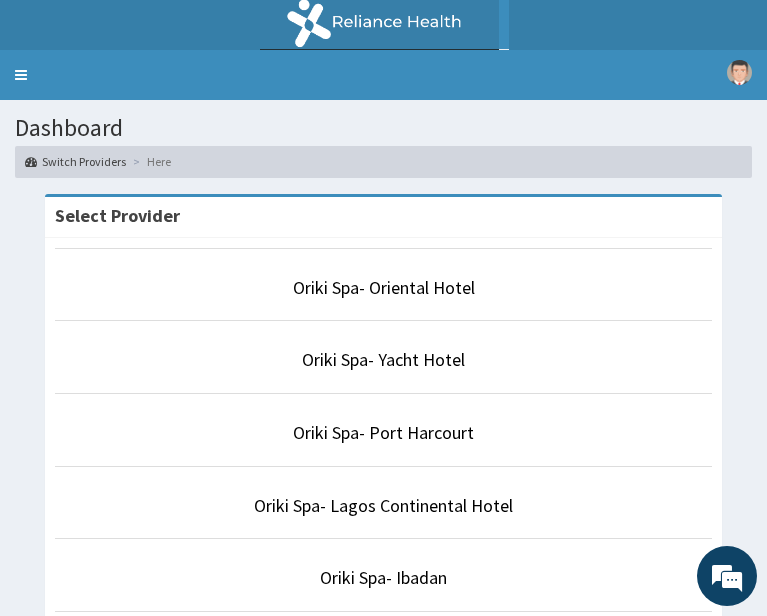 scroll, scrollTop: 0, scrollLeft: 0, axis: both 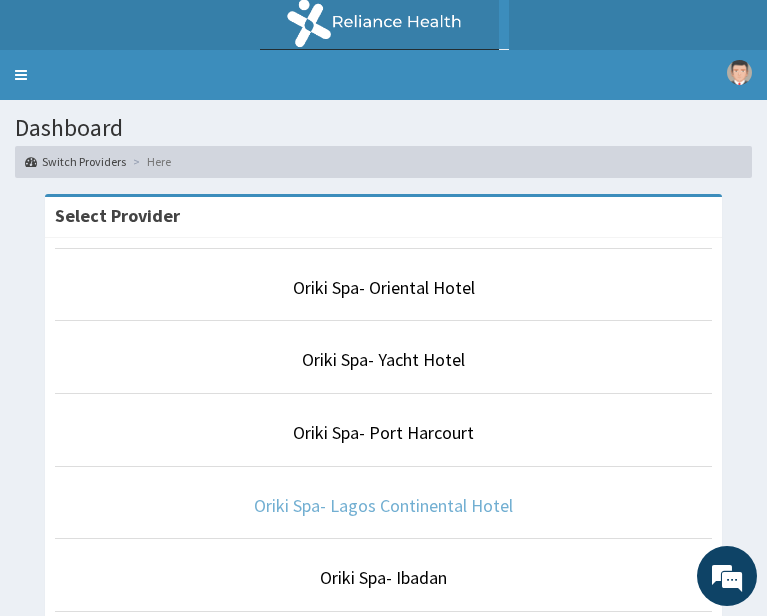 click on "Oriki Spa- Lagos Continental Hotel" at bounding box center (383, 505) 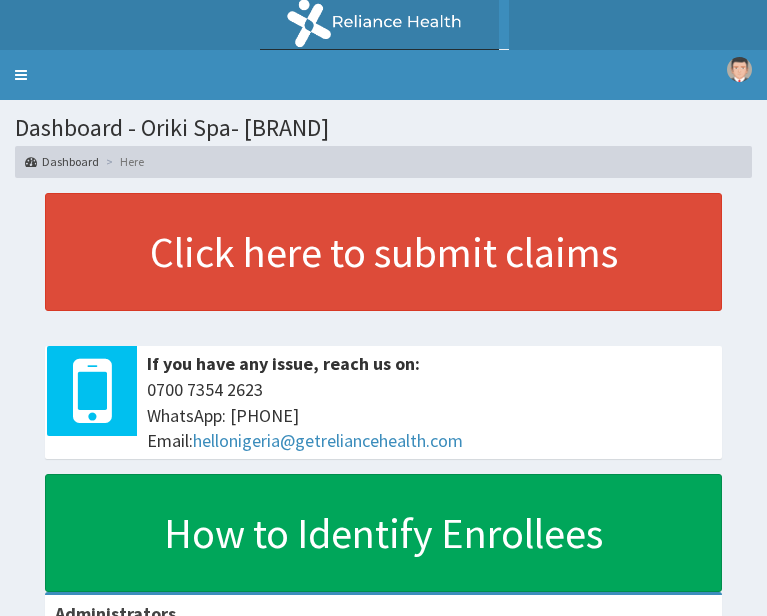 scroll, scrollTop: 0, scrollLeft: 0, axis: both 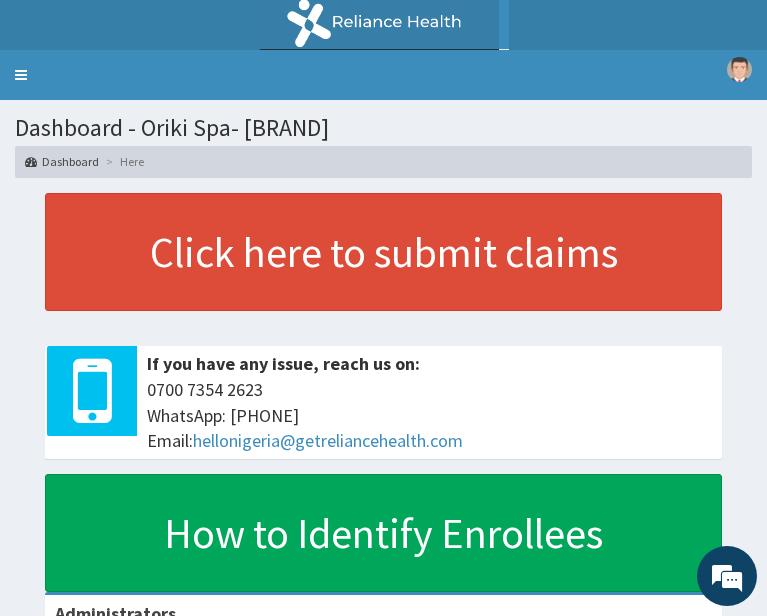 click on "PA Code" at bounding box center [-115, 312] 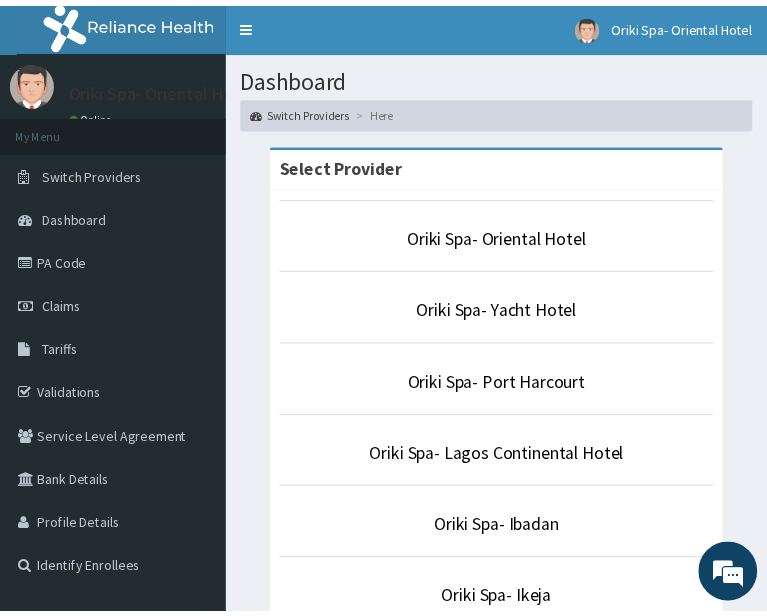 scroll, scrollTop: 0, scrollLeft: 0, axis: both 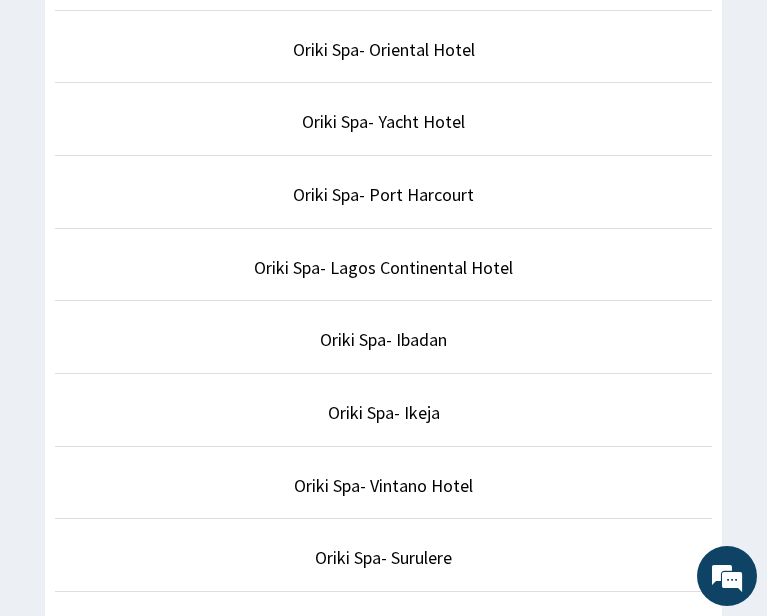 click on "Oriki Spa- Bon Hotel Octagon" at bounding box center [383, 630] 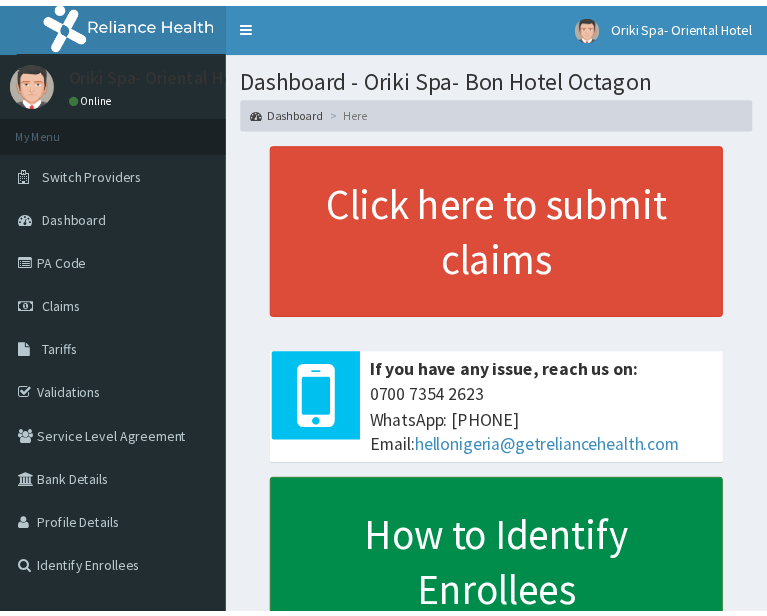 scroll, scrollTop: 0, scrollLeft: 0, axis: both 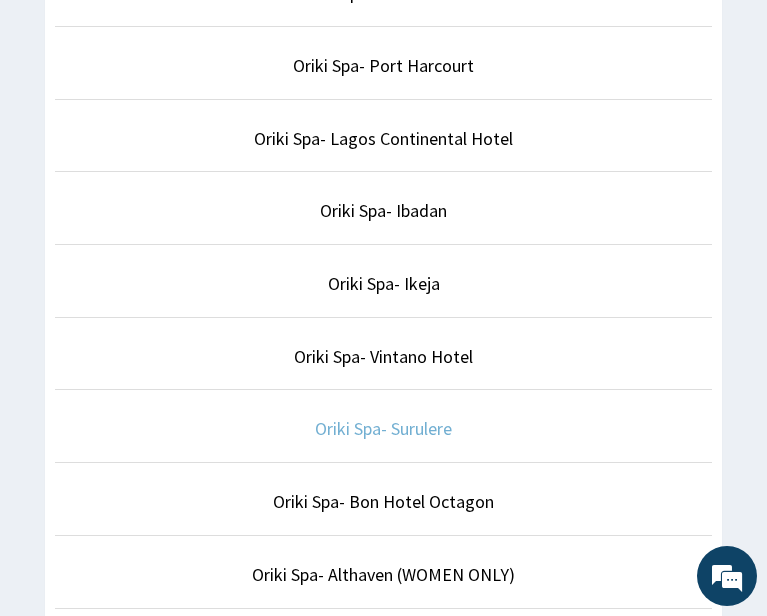 click on "Oriki Spa- Surulere" at bounding box center [383, 428] 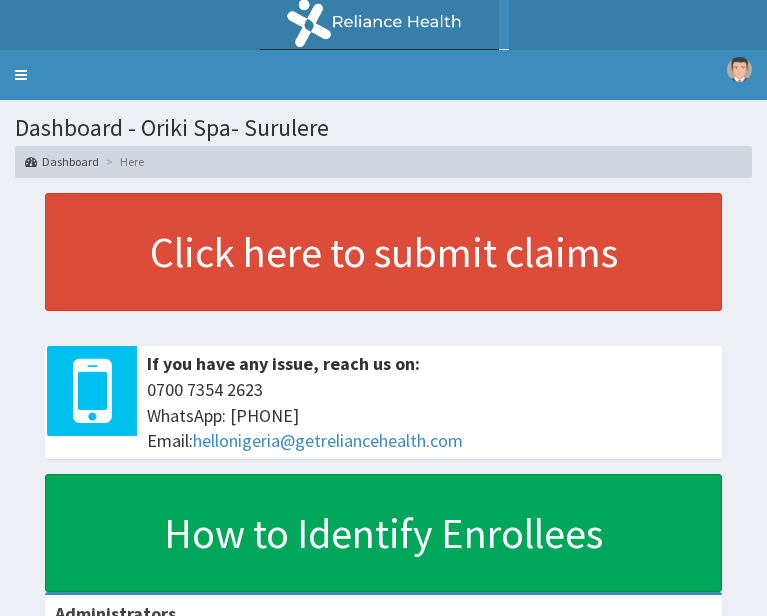scroll, scrollTop: 0, scrollLeft: 0, axis: both 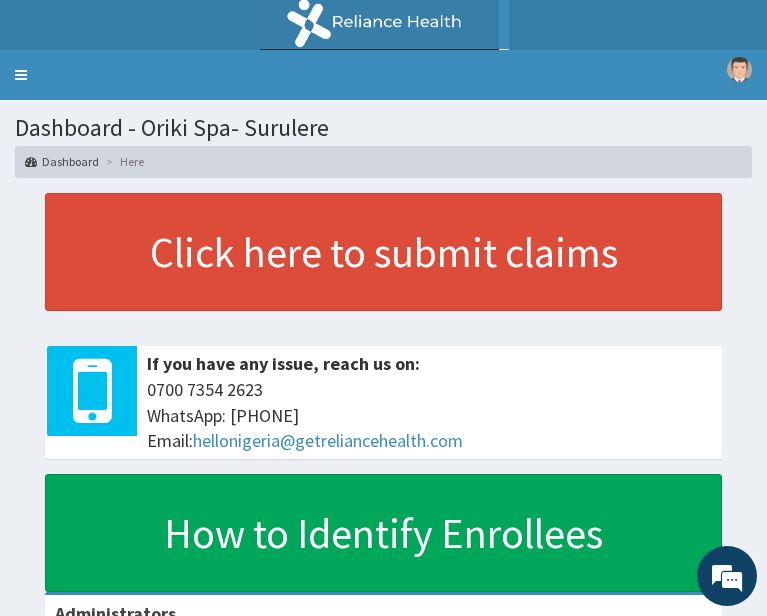 click on "PA Code" at bounding box center [-115, 312] 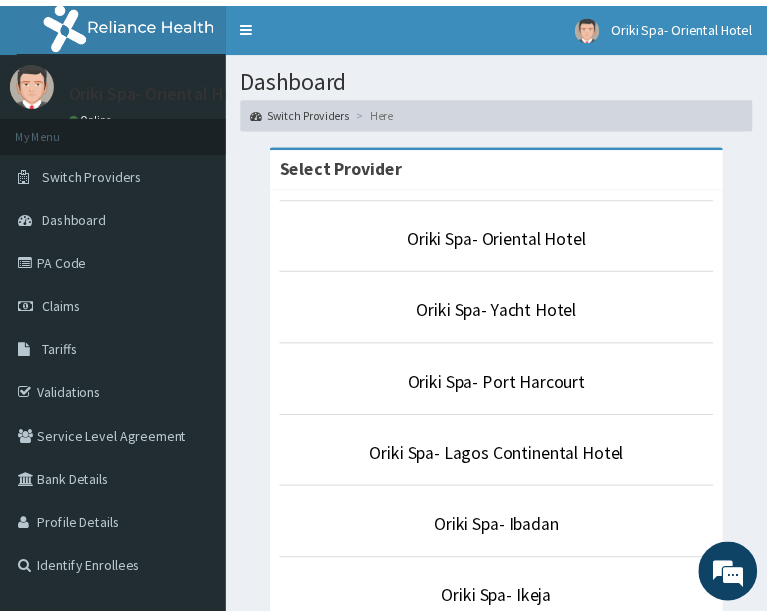 scroll, scrollTop: 28, scrollLeft: 0, axis: vertical 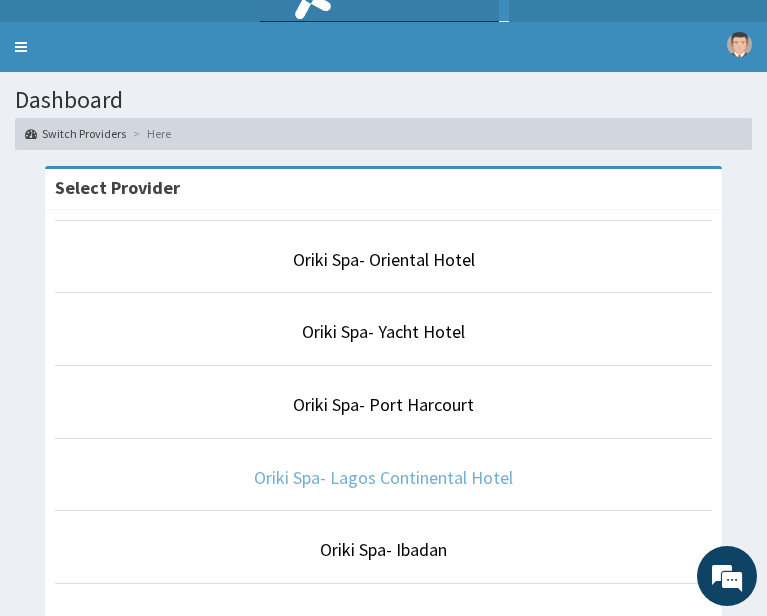 click on "Oriki Spa- Lagos Continental Hotel" at bounding box center [383, 477] 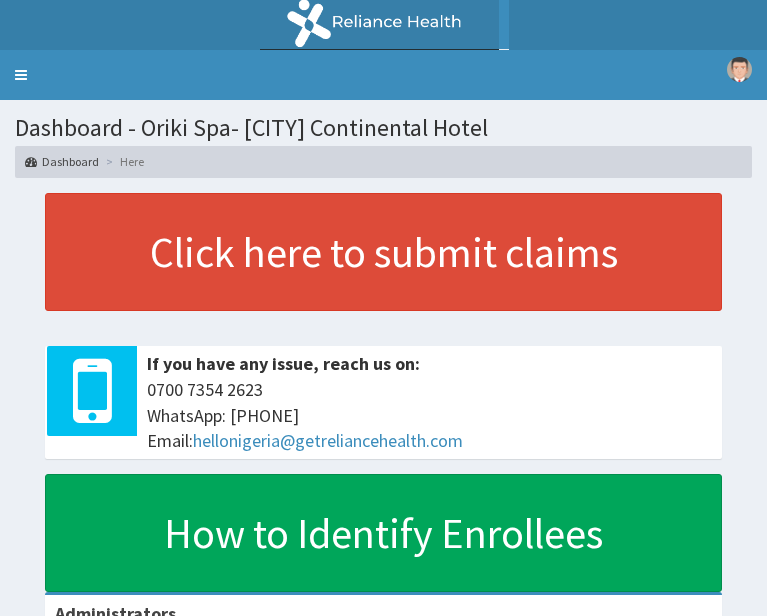 scroll, scrollTop: 0, scrollLeft: 0, axis: both 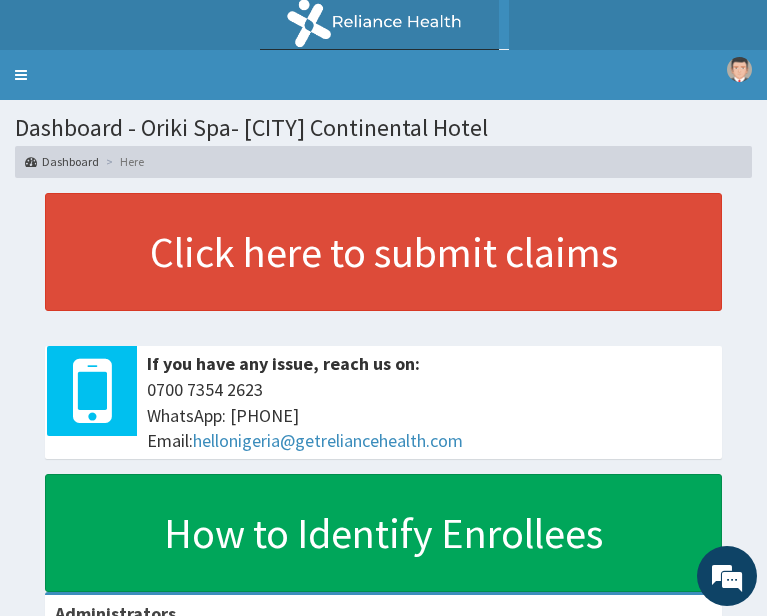 click on "PA Code" at bounding box center [-115, 312] 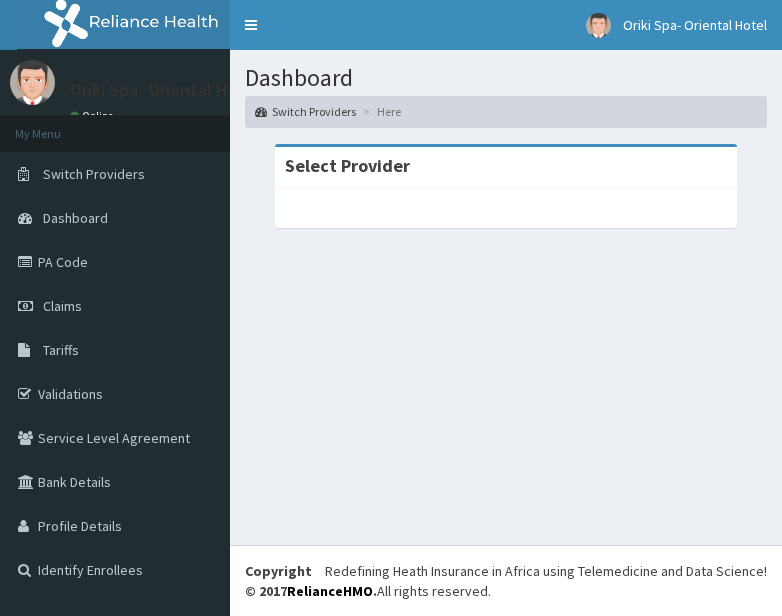 scroll, scrollTop: 0, scrollLeft: 0, axis: both 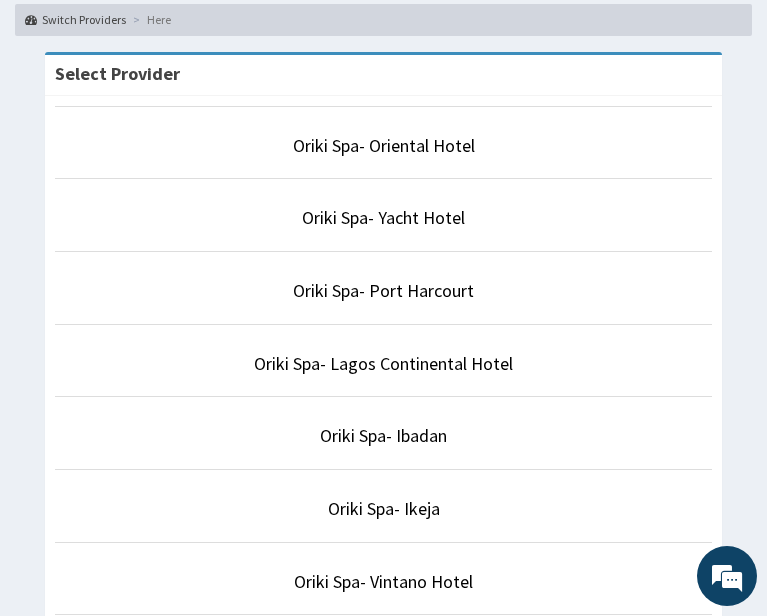 click on "Oriki Spa- Surulere" at bounding box center (383, 653) 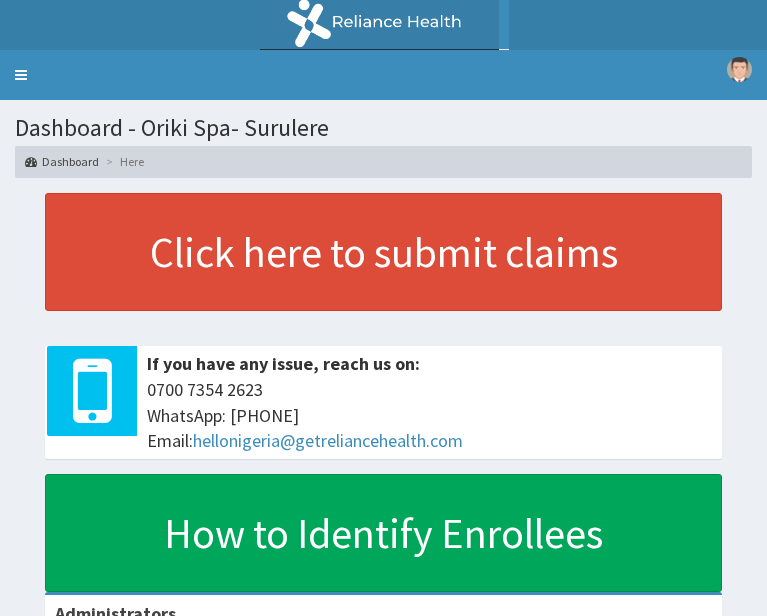 scroll, scrollTop: 0, scrollLeft: 0, axis: both 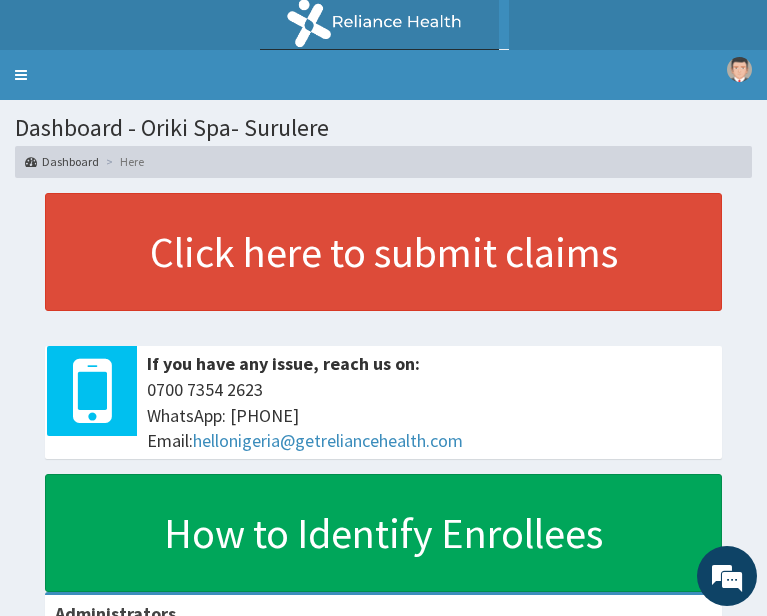 click on "PA Code" at bounding box center [-115, 312] 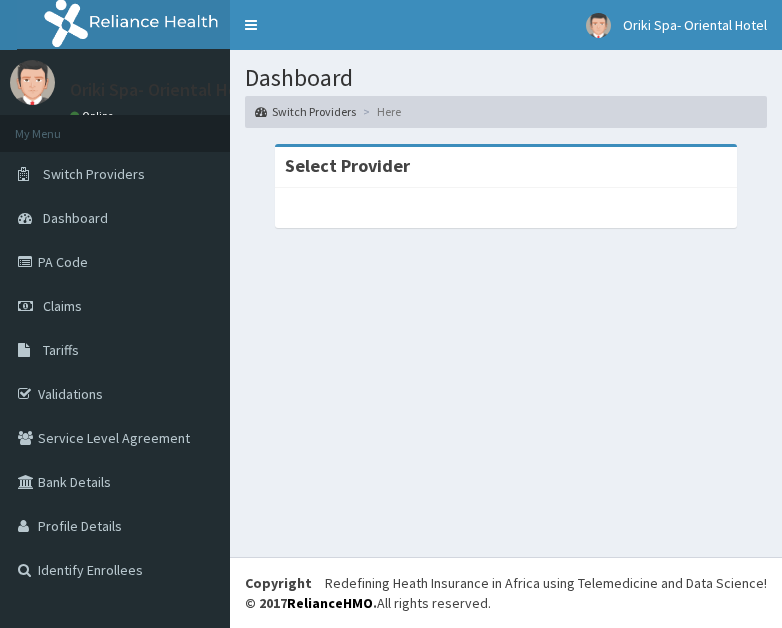 scroll, scrollTop: 0, scrollLeft: 0, axis: both 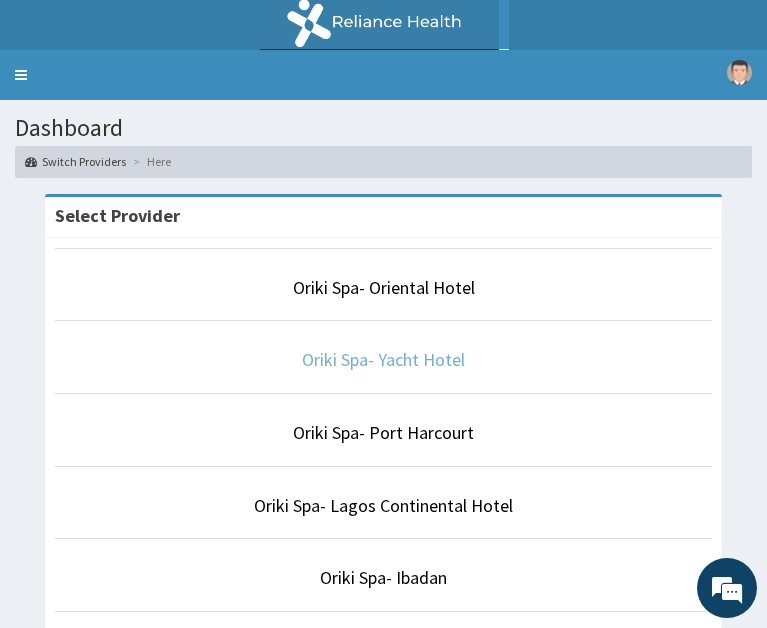 click on "Oriki Spa- Yacht Hotel" at bounding box center (383, 359) 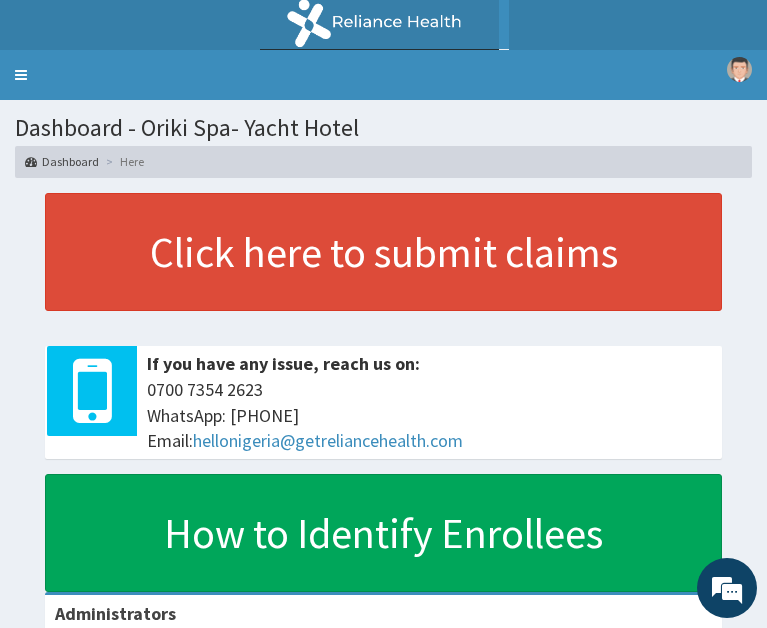 click on "PA Code" at bounding box center (-115, 312) 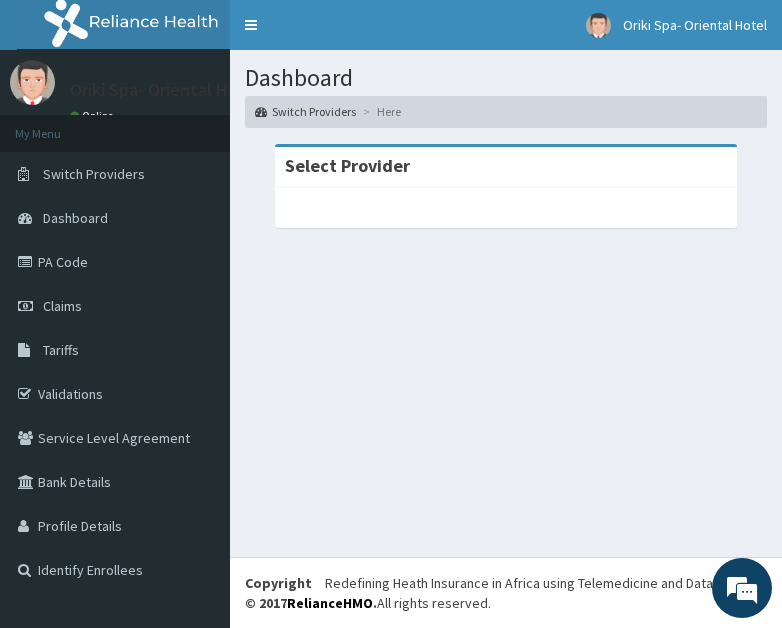 scroll, scrollTop: 0, scrollLeft: 0, axis: both 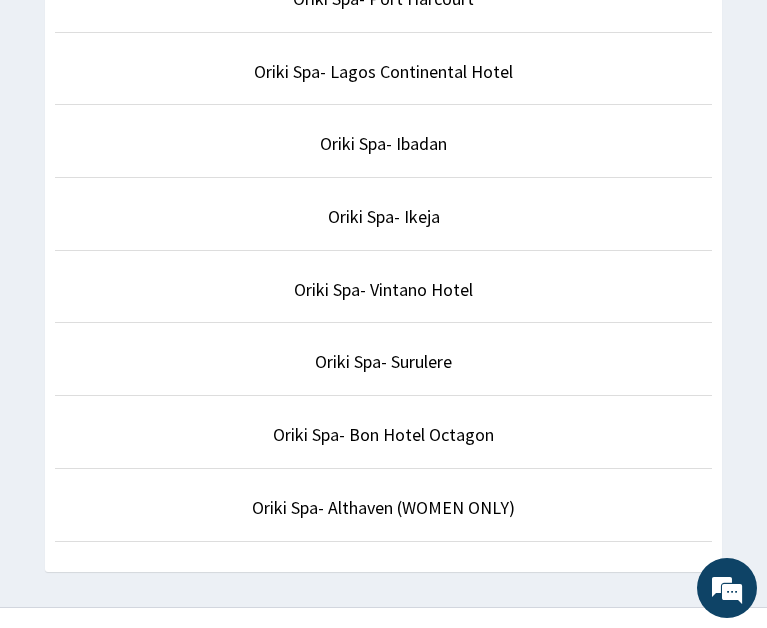 click on "Oriki Spa- Bon Hotel Octagon" at bounding box center (383, 435) 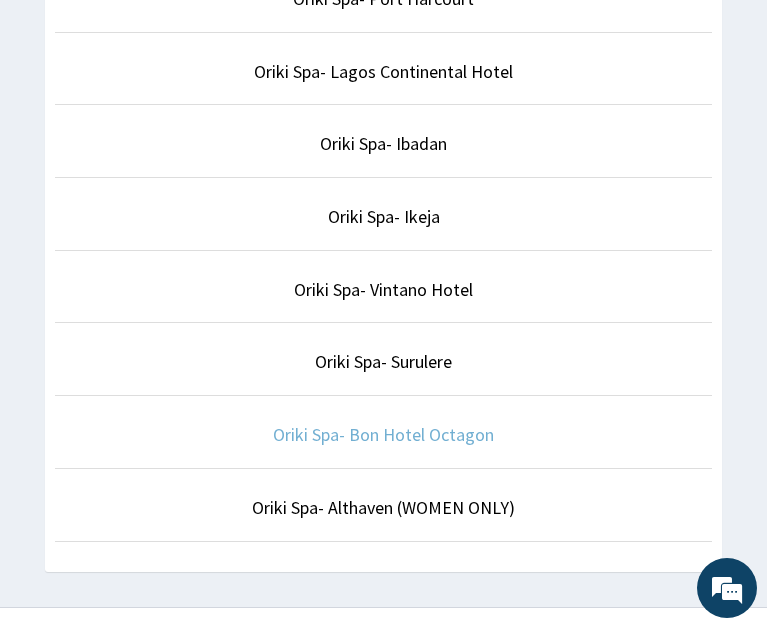 click on "Oriki Spa- Bon Hotel Octagon" at bounding box center (383, 434) 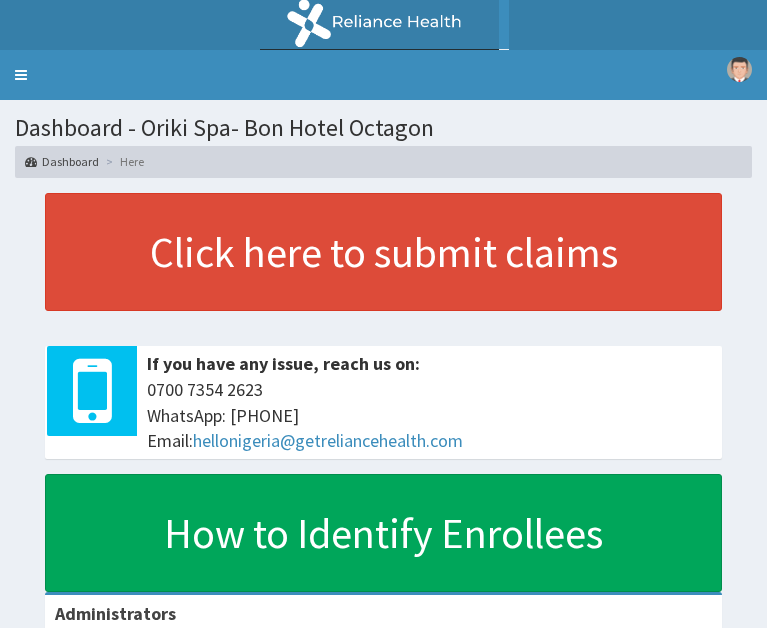 scroll, scrollTop: 0, scrollLeft: 0, axis: both 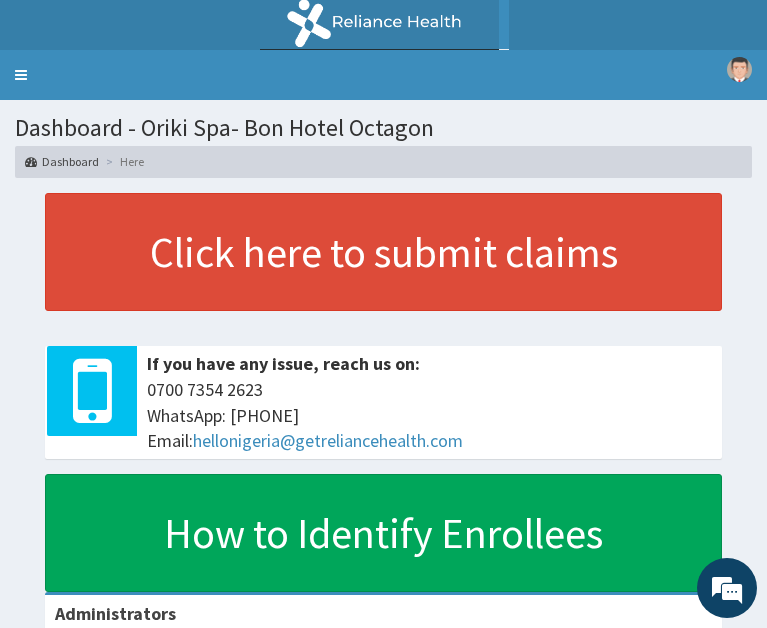 click on "PA Code" at bounding box center (-115, 312) 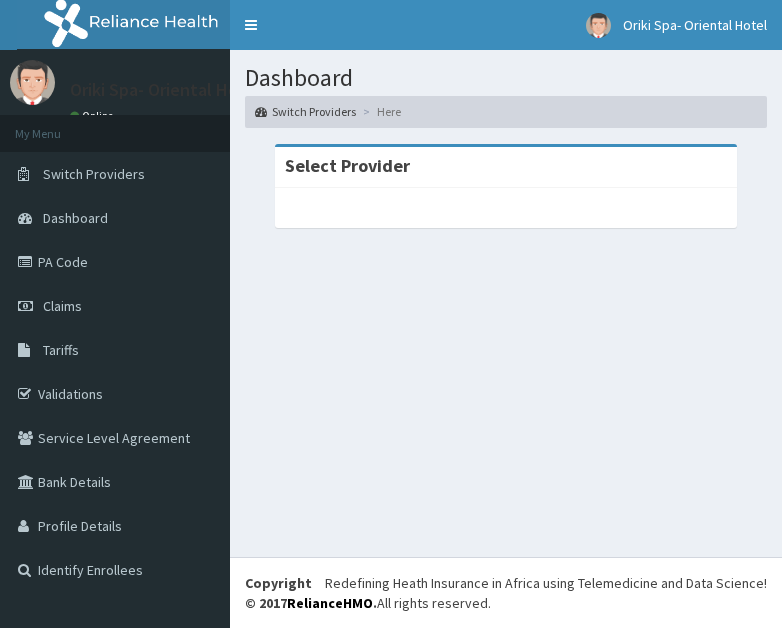 scroll, scrollTop: 0, scrollLeft: 0, axis: both 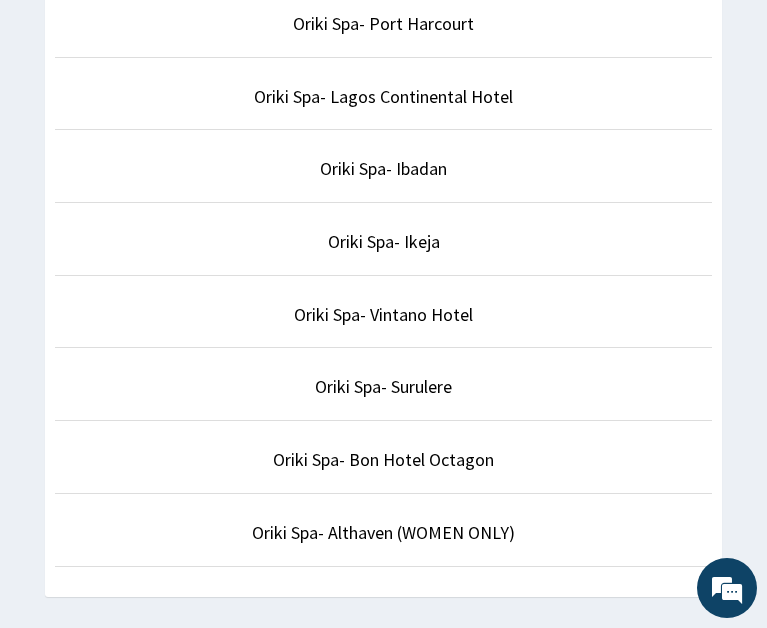 click on "Oriki Spa- Surulere" at bounding box center (383, 384) 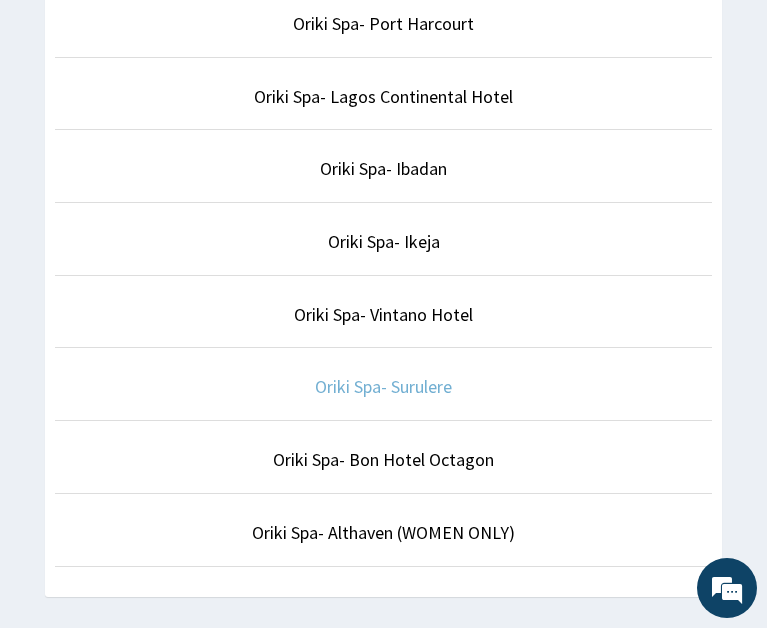 click on "Oriki Spa- Surulere" at bounding box center [383, 386] 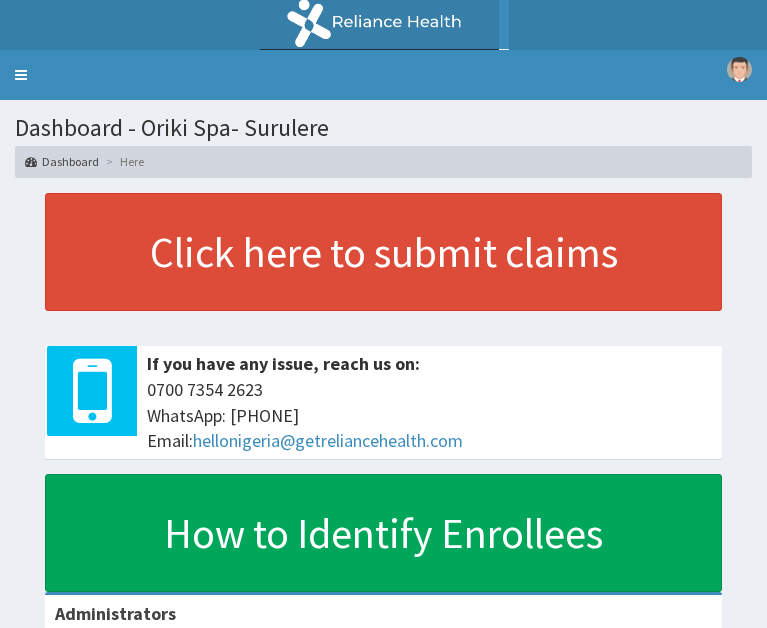 scroll, scrollTop: 0, scrollLeft: 0, axis: both 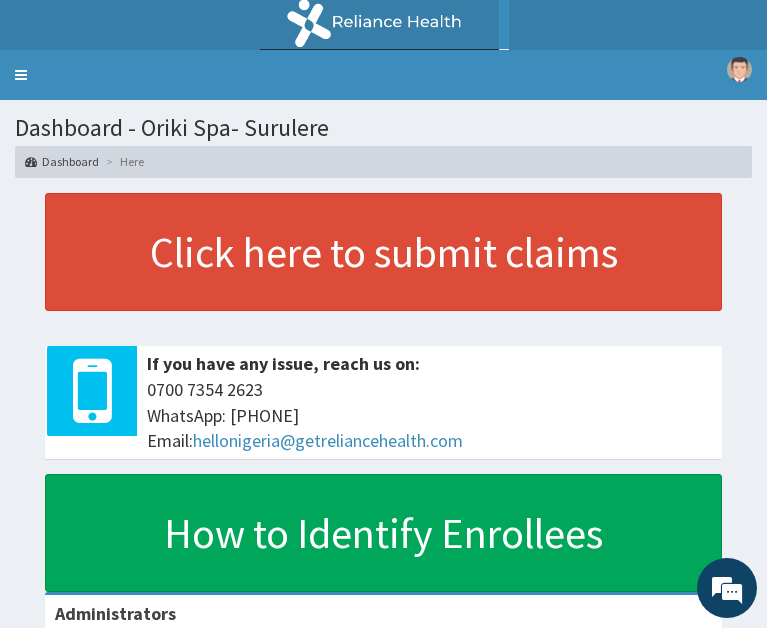 click on "PA Code" at bounding box center [-115, 312] 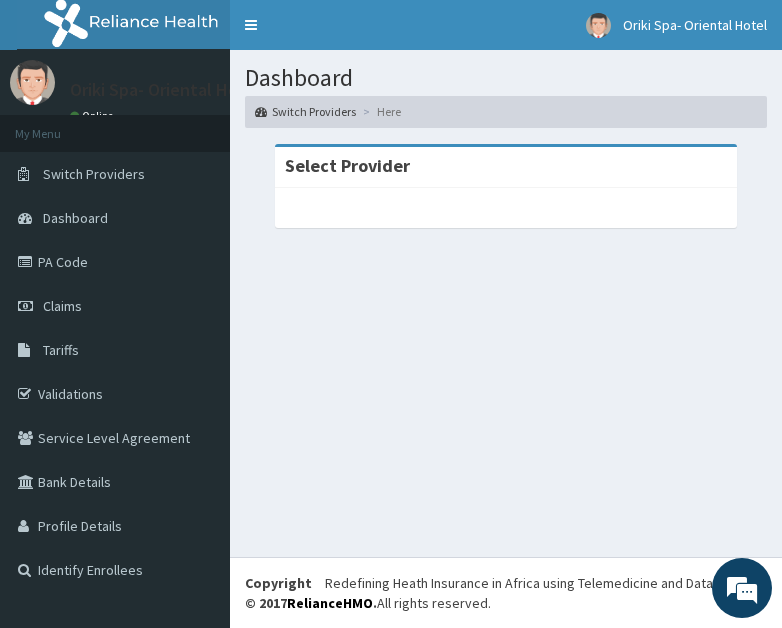 scroll, scrollTop: 0, scrollLeft: 0, axis: both 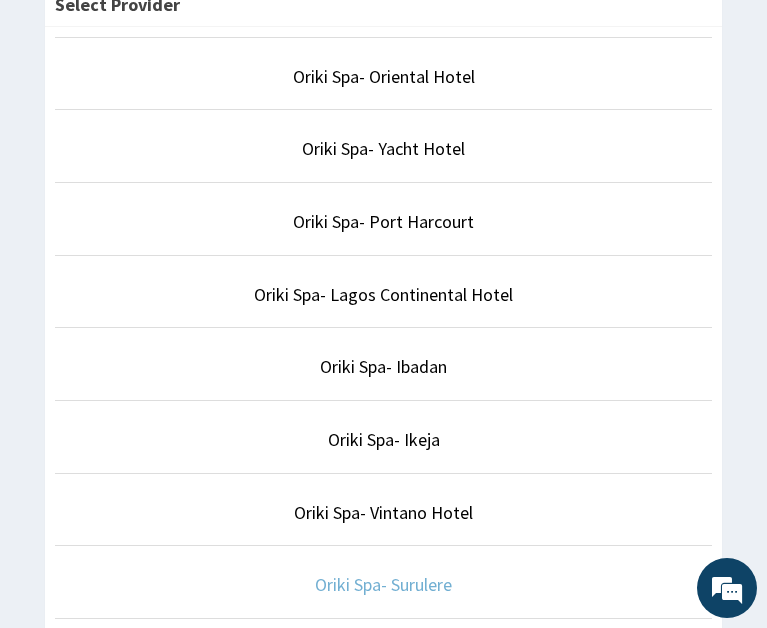 click on "Oriki Spa- Surulere" at bounding box center (383, 584) 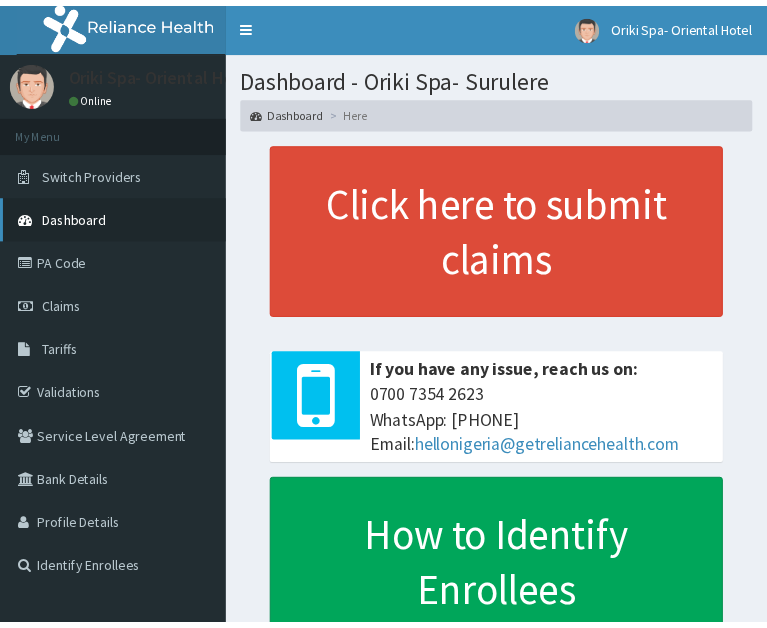 scroll, scrollTop: 0, scrollLeft: 0, axis: both 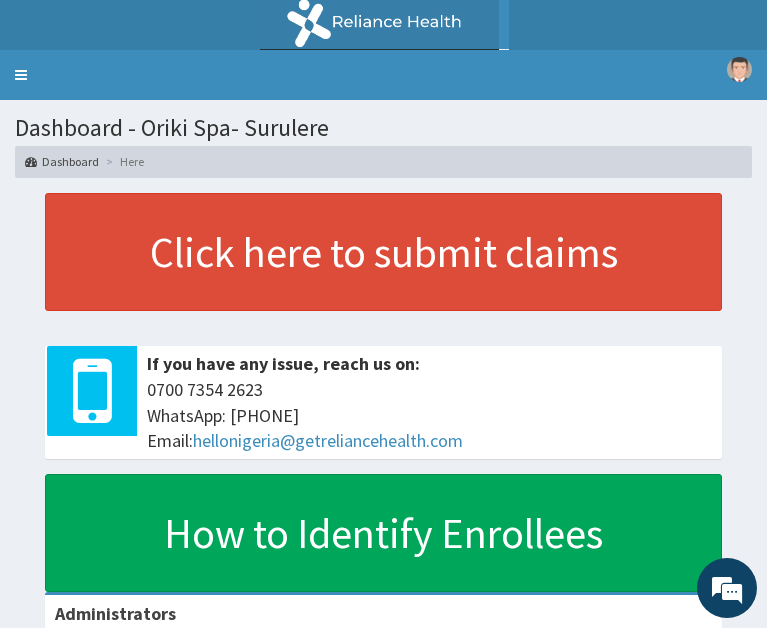 click on "Claims" at bounding box center (-115, 356) 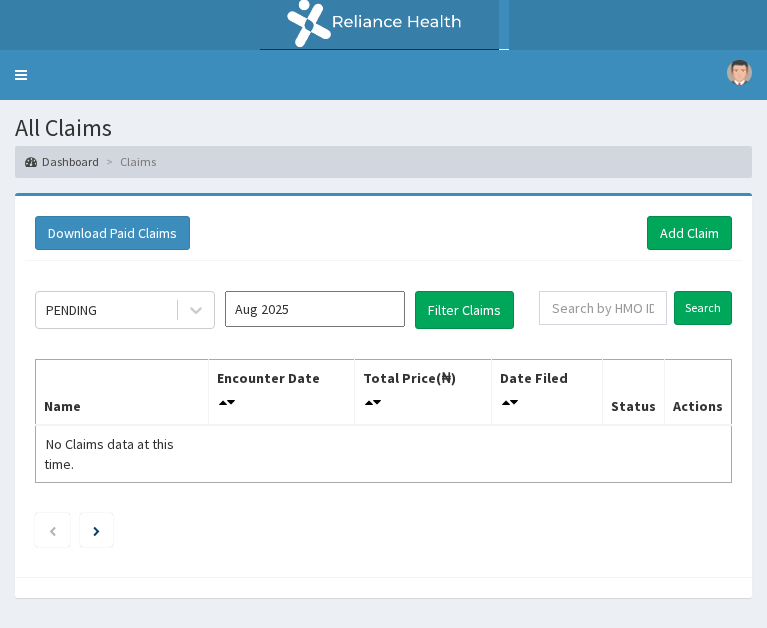 scroll, scrollTop: 0, scrollLeft: 0, axis: both 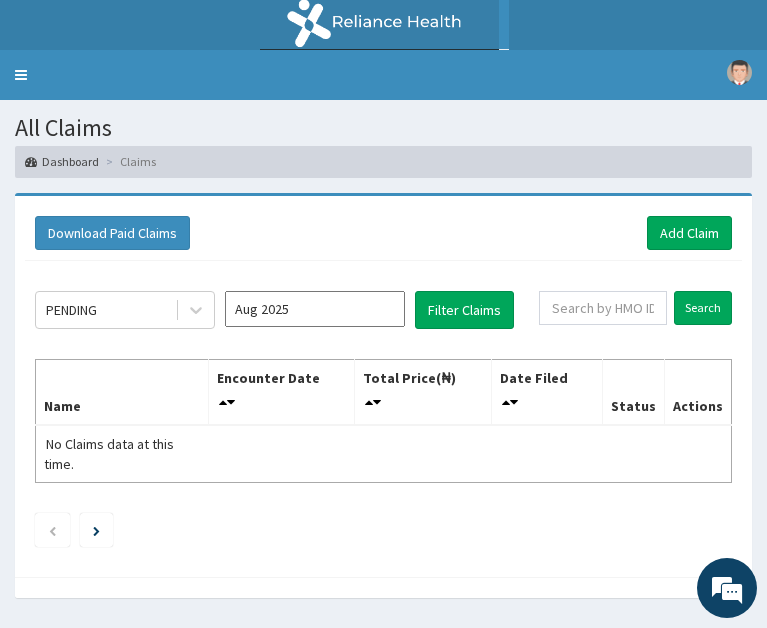 click on "PA Code" at bounding box center (-115, 312) 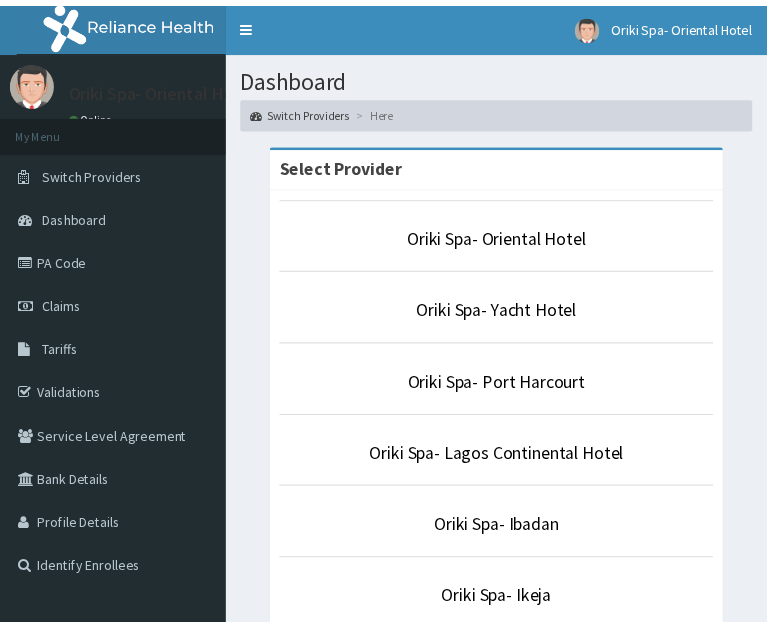 scroll, scrollTop: 0, scrollLeft: 0, axis: both 